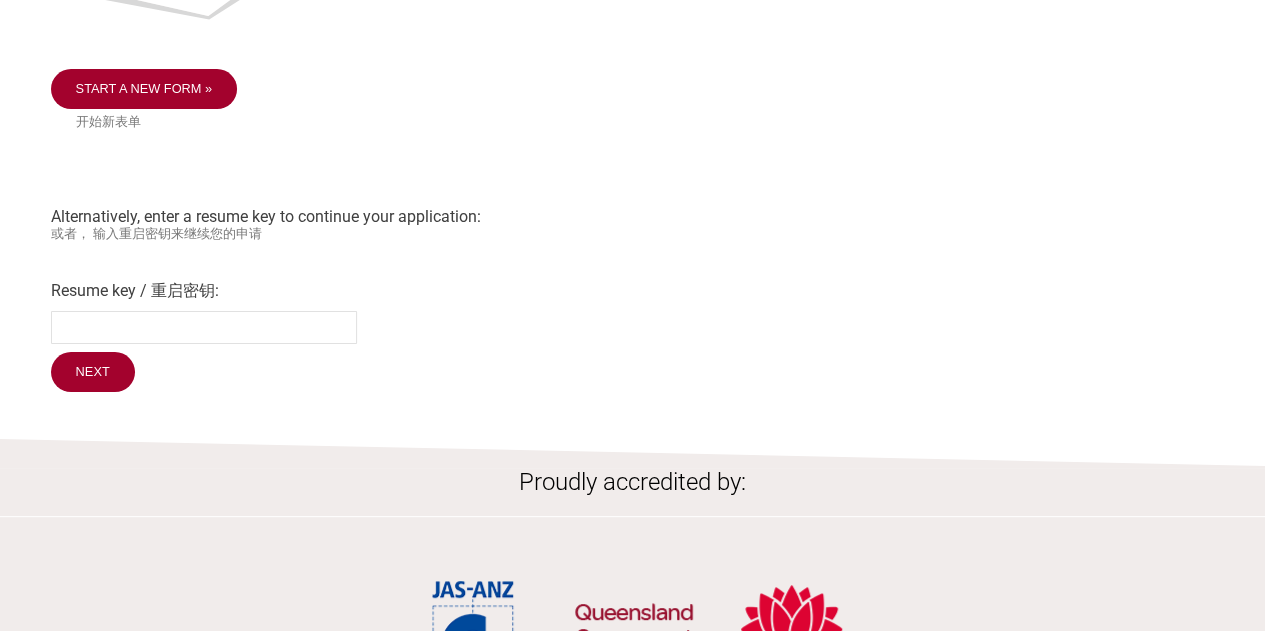 scroll, scrollTop: 188, scrollLeft: 0, axis: vertical 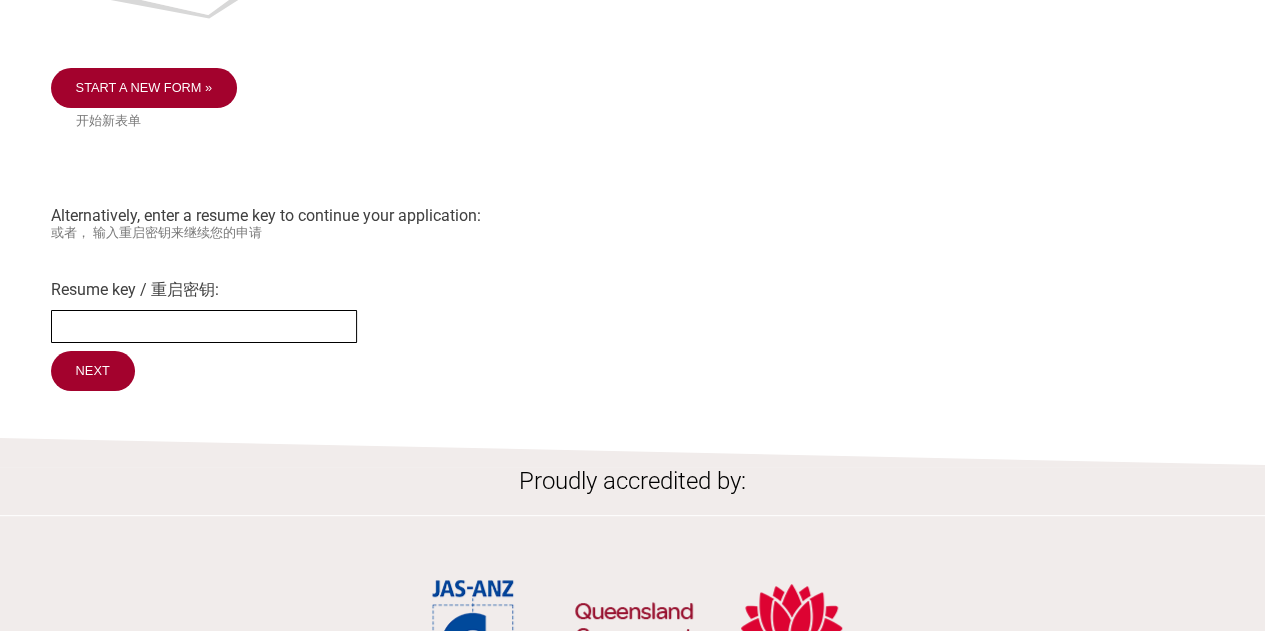 click on "Resume key / 重启密钥:" at bounding box center [204, 326] 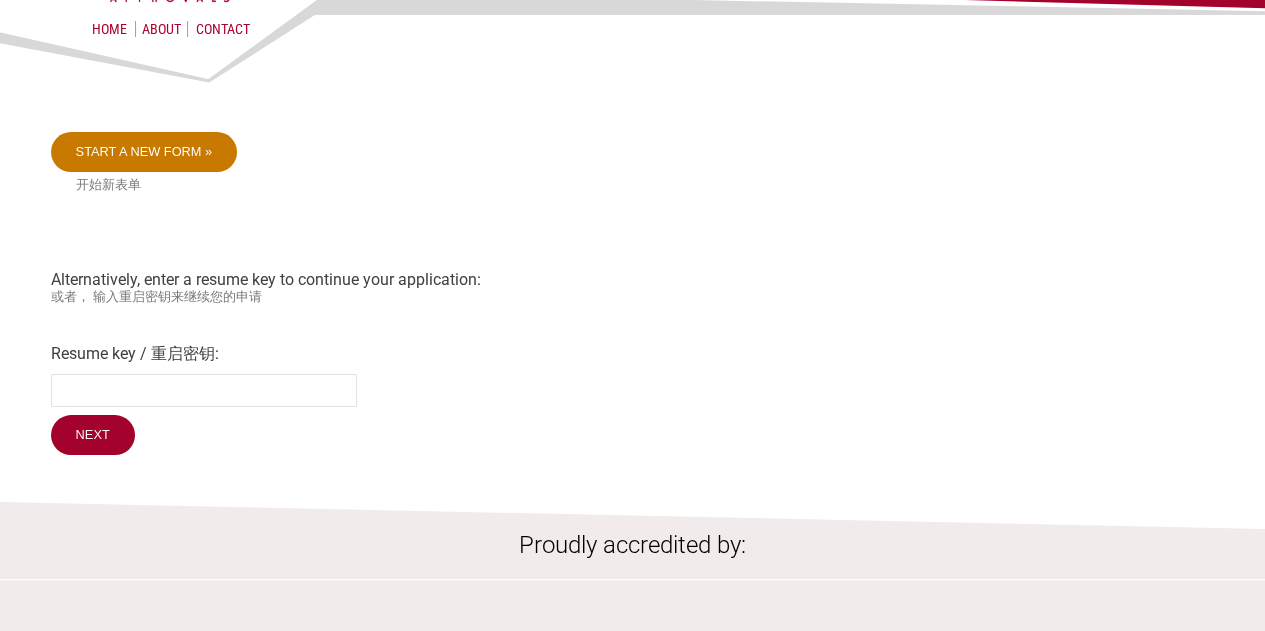 click on "Start a new form »" at bounding box center (144, 152) 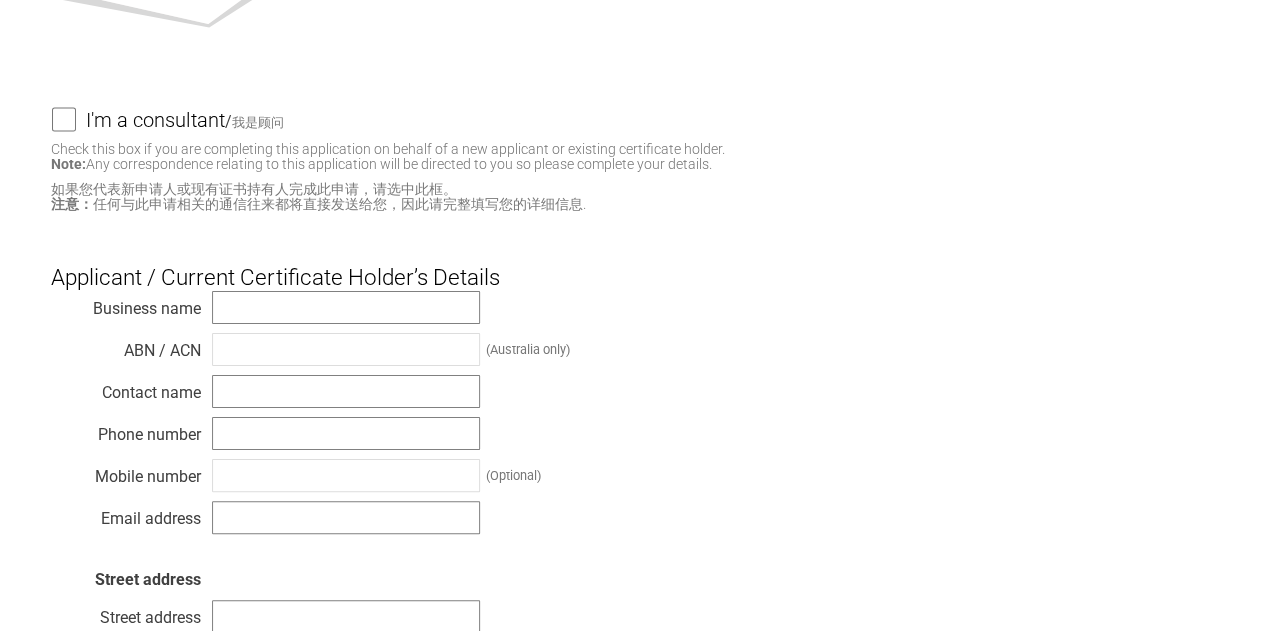 scroll, scrollTop: 180, scrollLeft: 0, axis: vertical 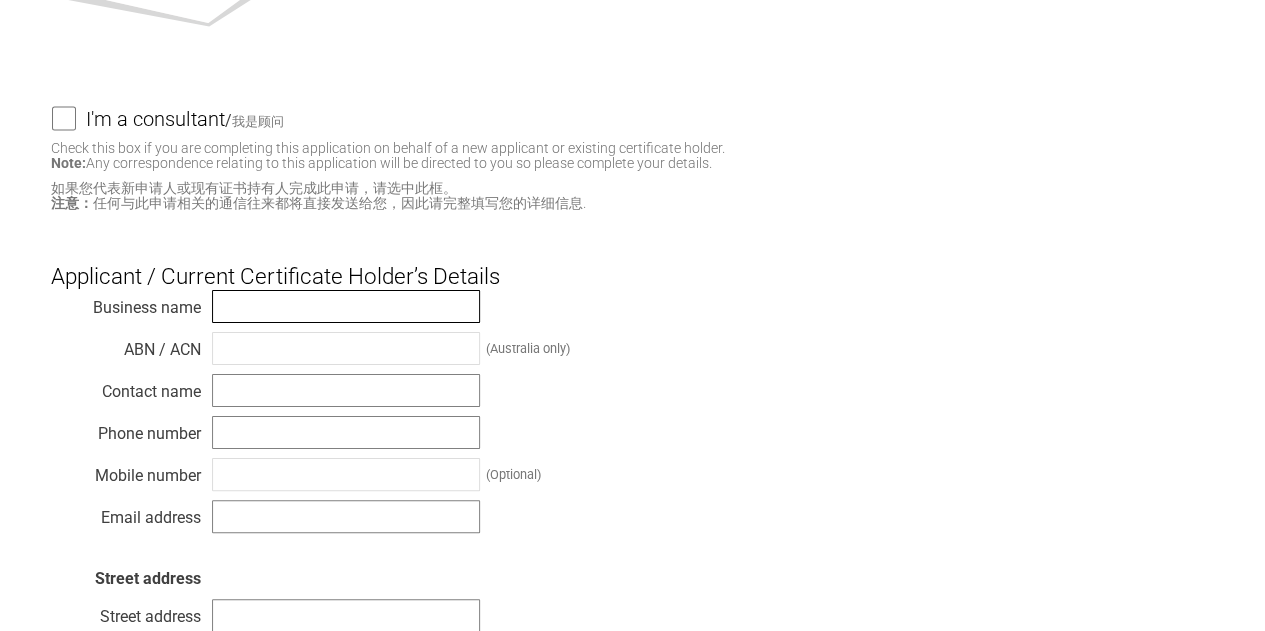 click at bounding box center [346, 306] 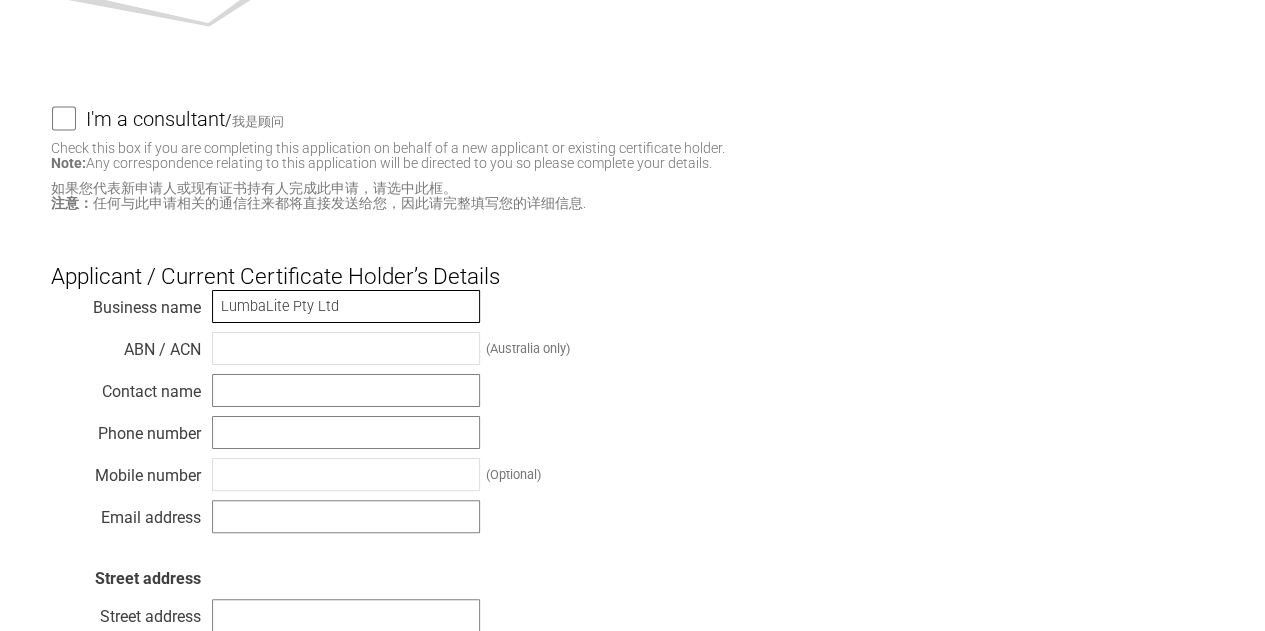type on "LumbaLite Pty Ltd" 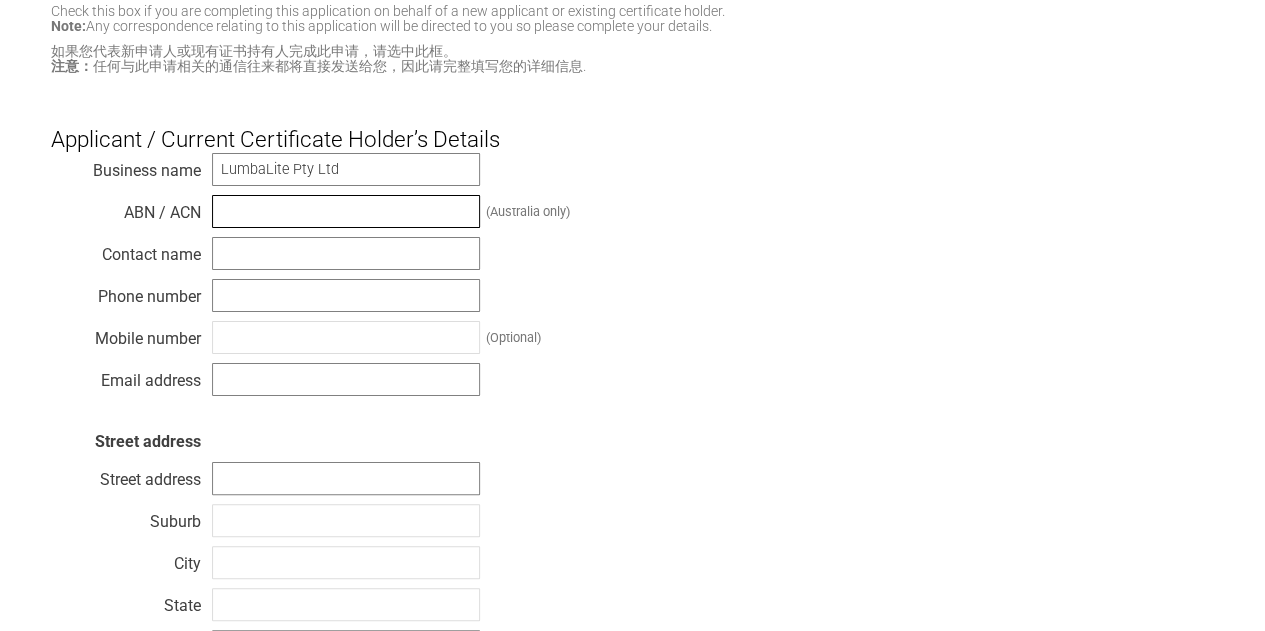 scroll, scrollTop: 314, scrollLeft: 0, axis: vertical 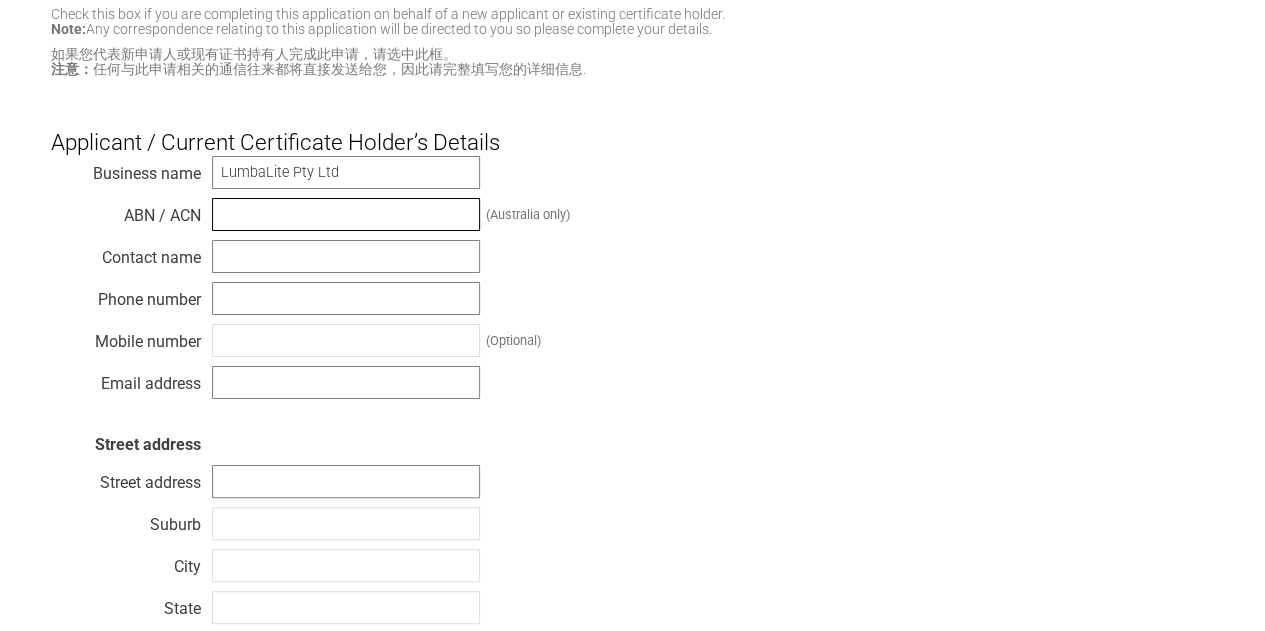 click at bounding box center [346, 214] 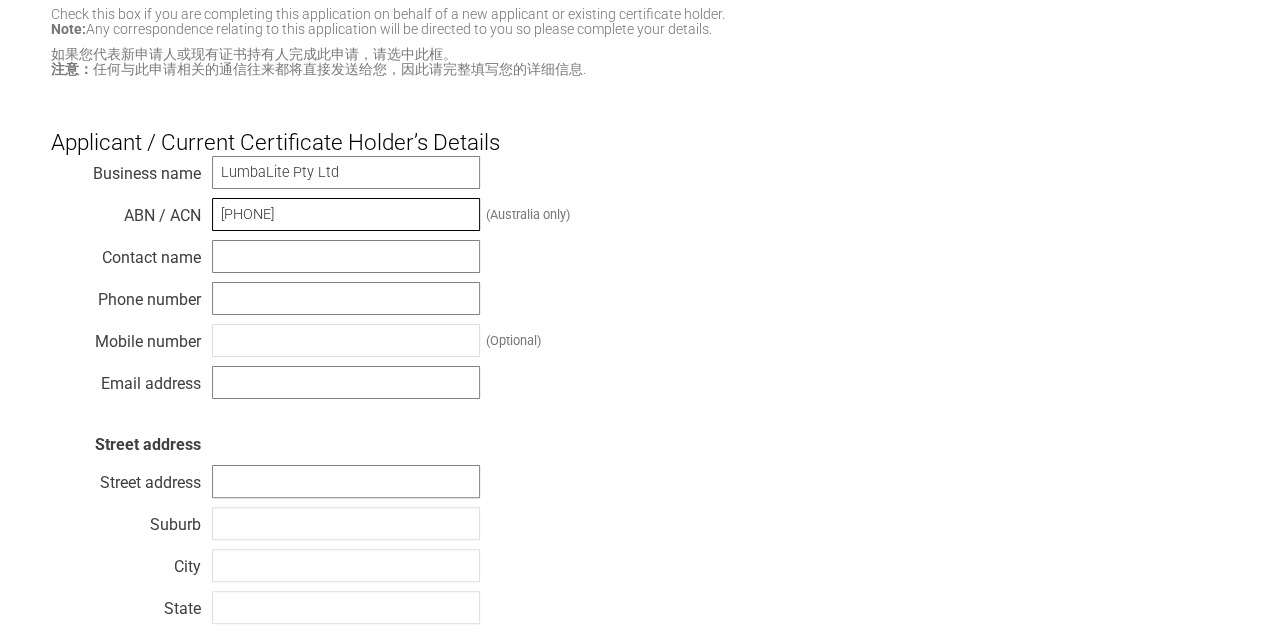 type on "84107677930" 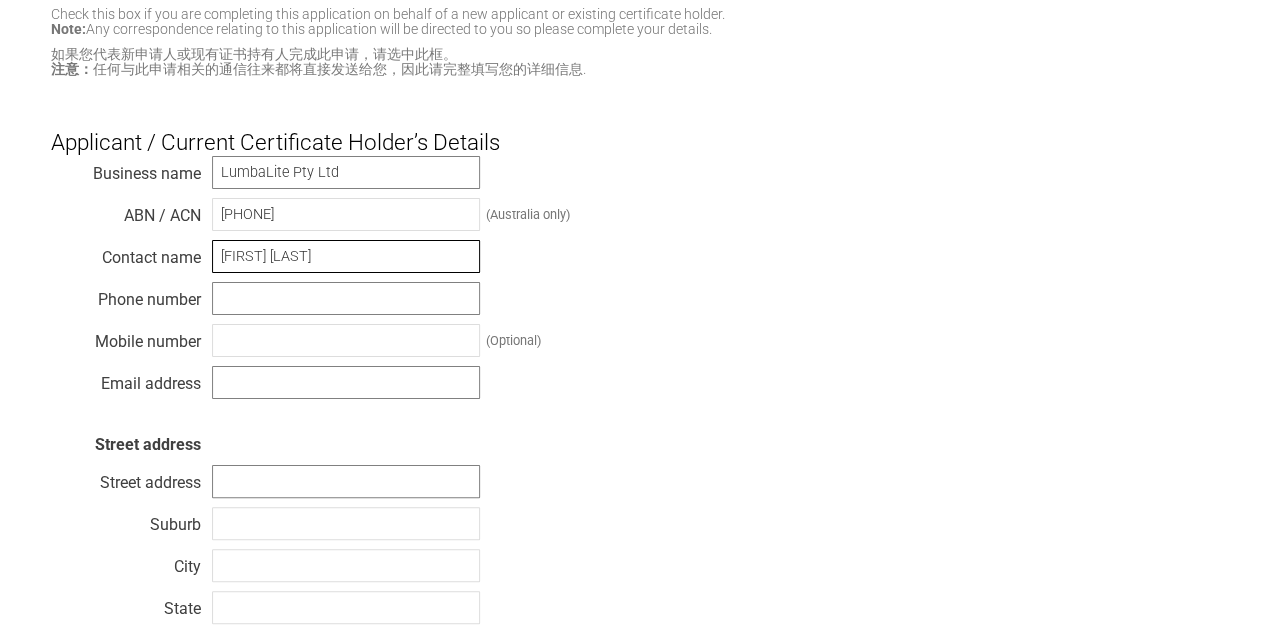 type on "[NAME] [NAME]" 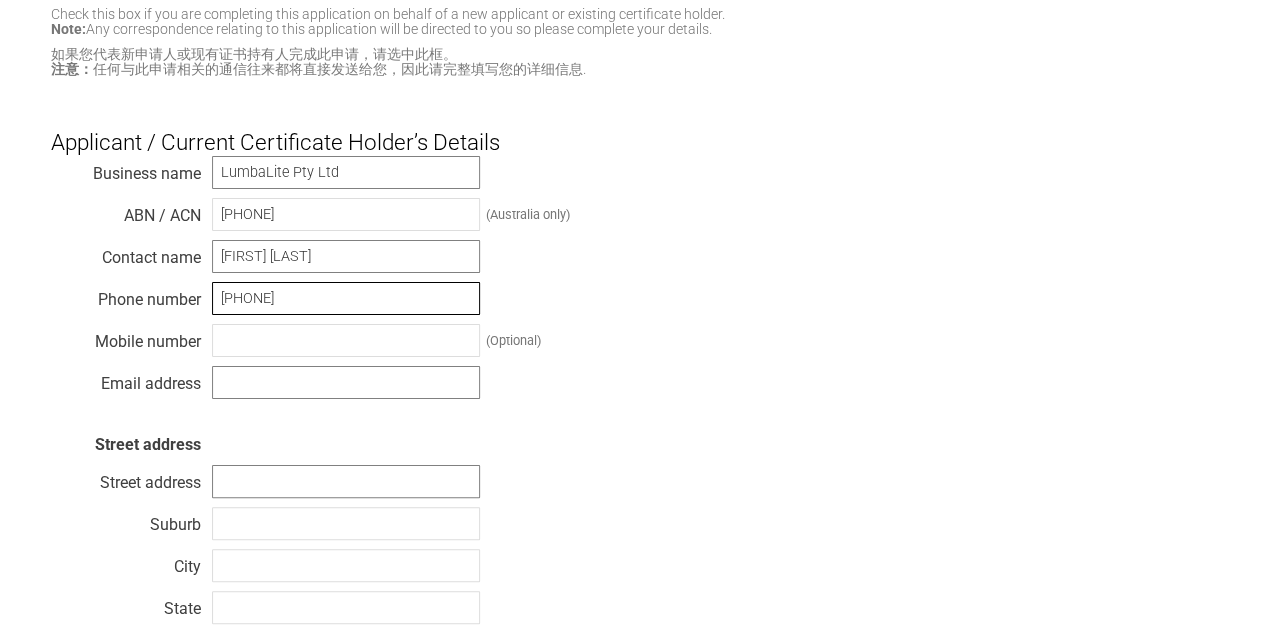 type on "[PHONE]" 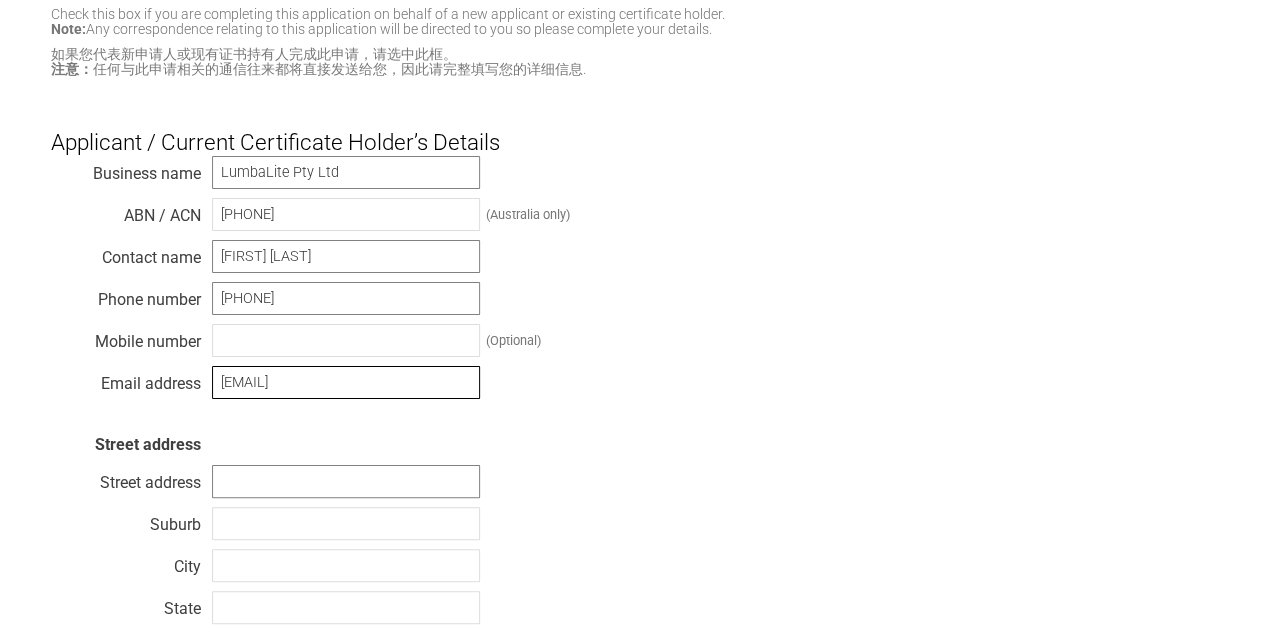 type on "[EMAIL]" 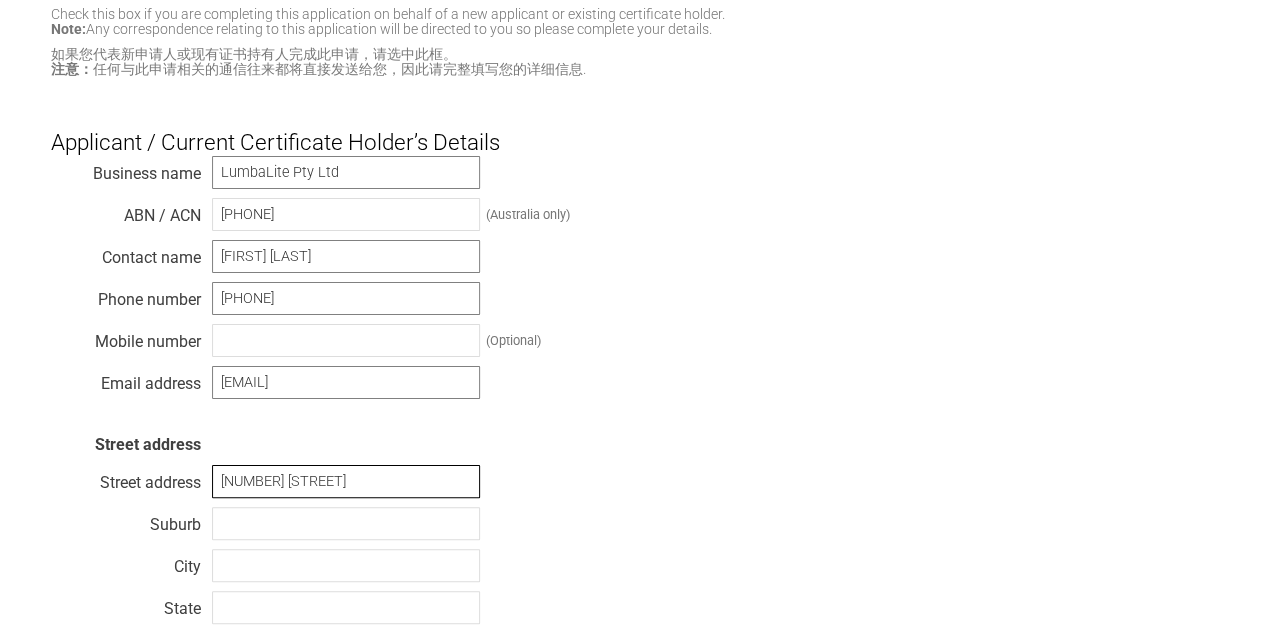 type on "204 Railway Terrace" 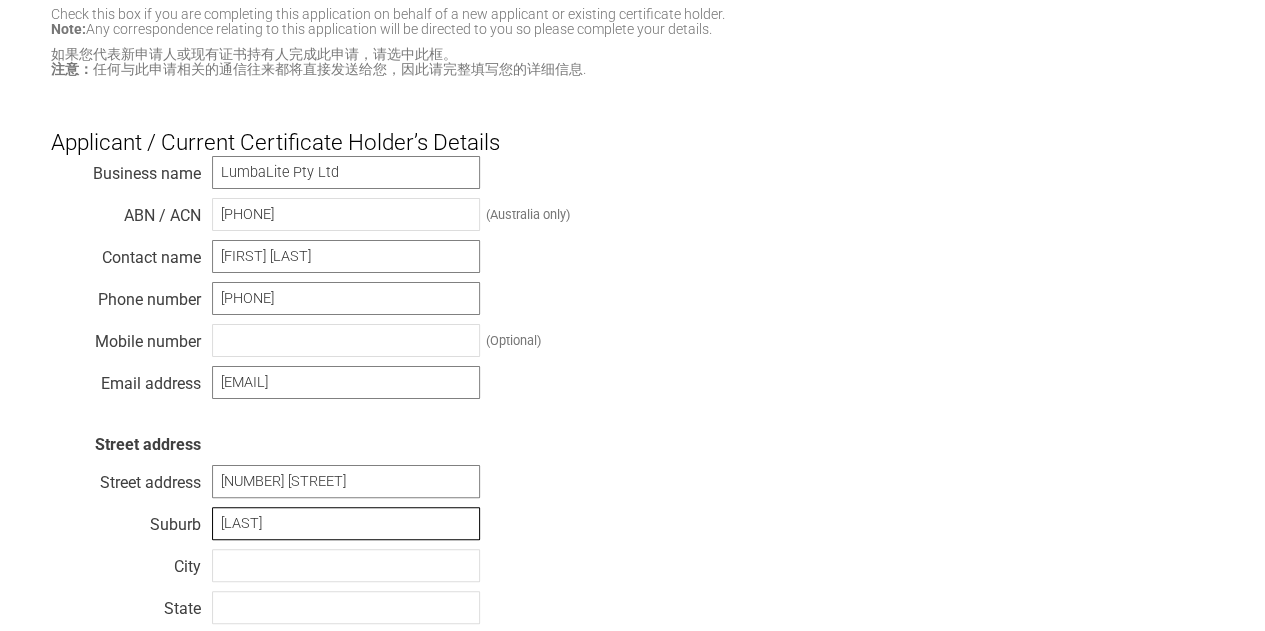 type on "[CITY]" 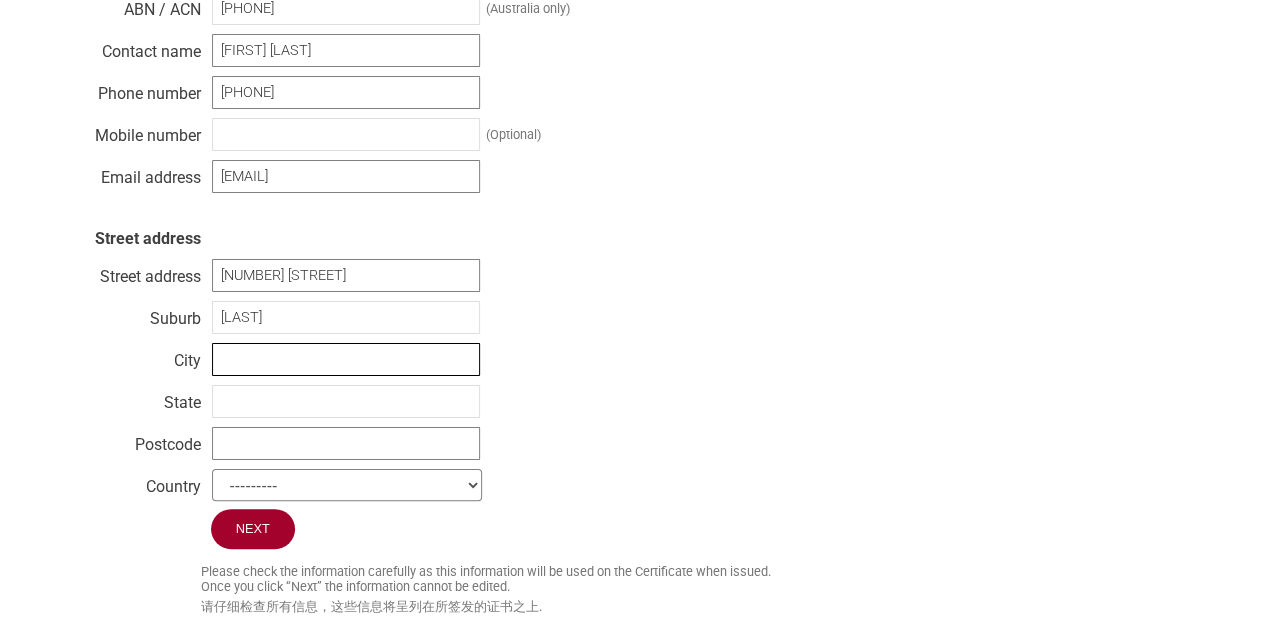 scroll, scrollTop: 521, scrollLeft: 0, axis: vertical 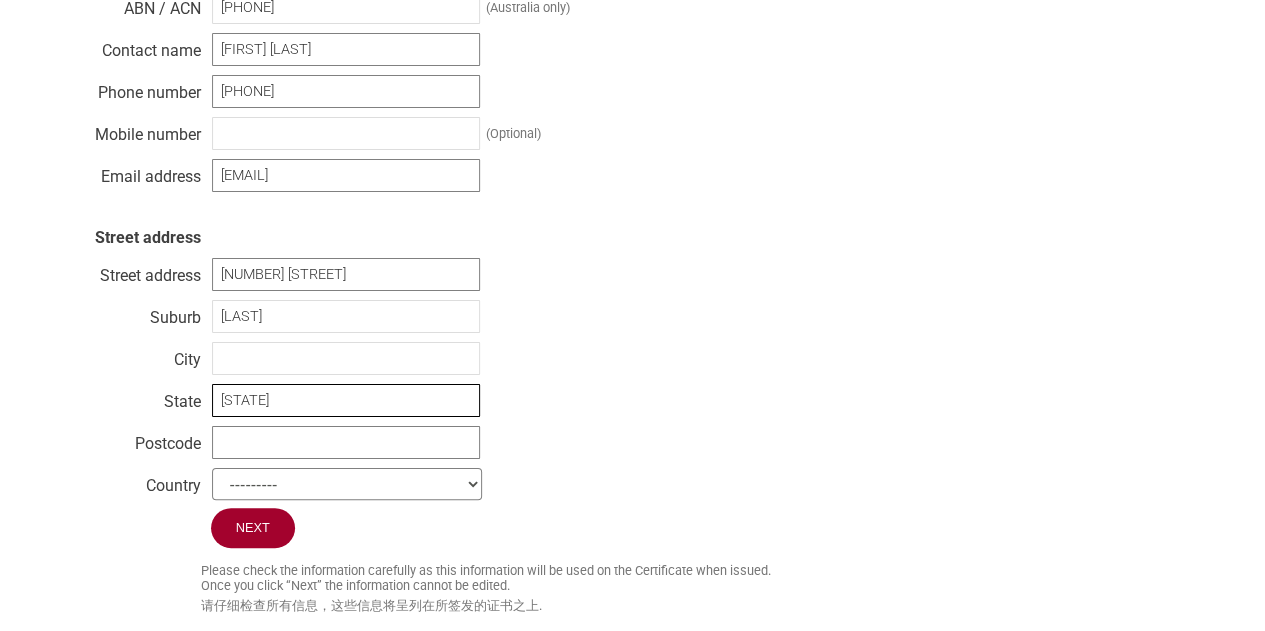type on "[STATE]" 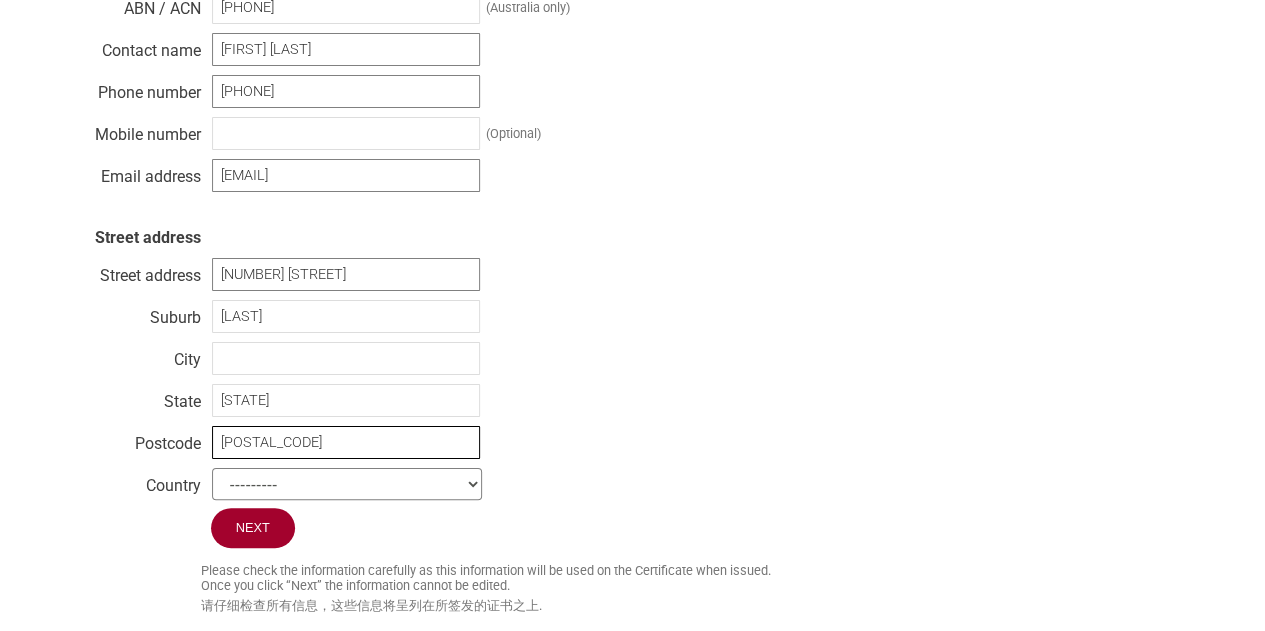 type on "2160" 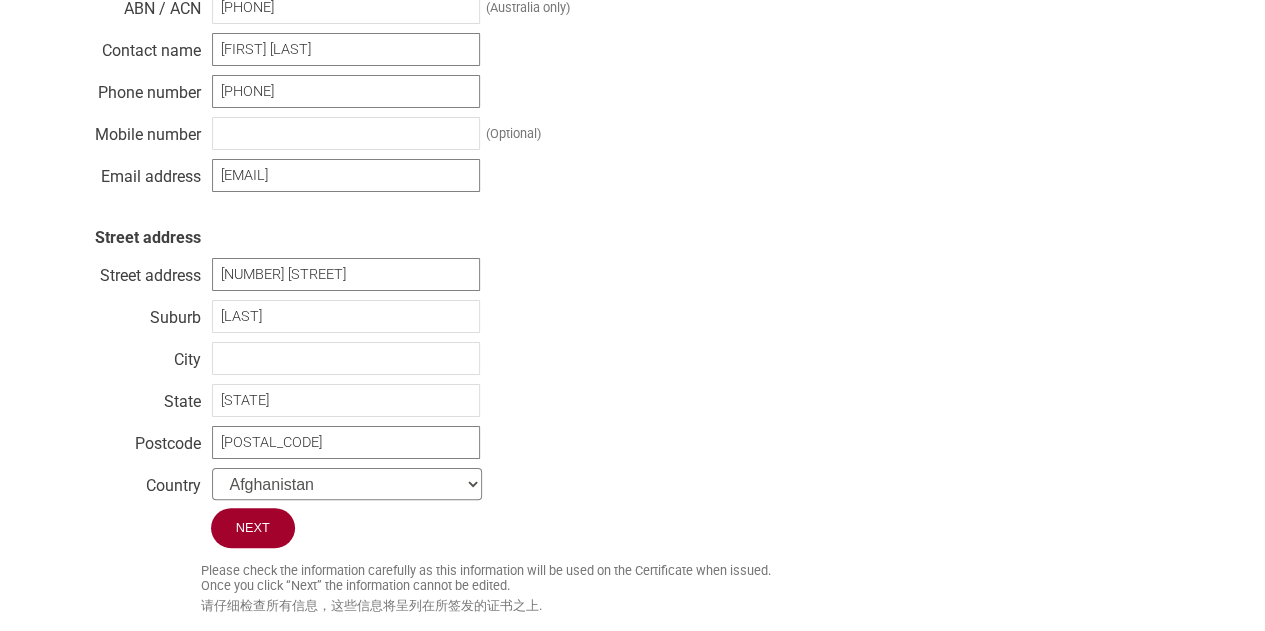 select on "Australia" 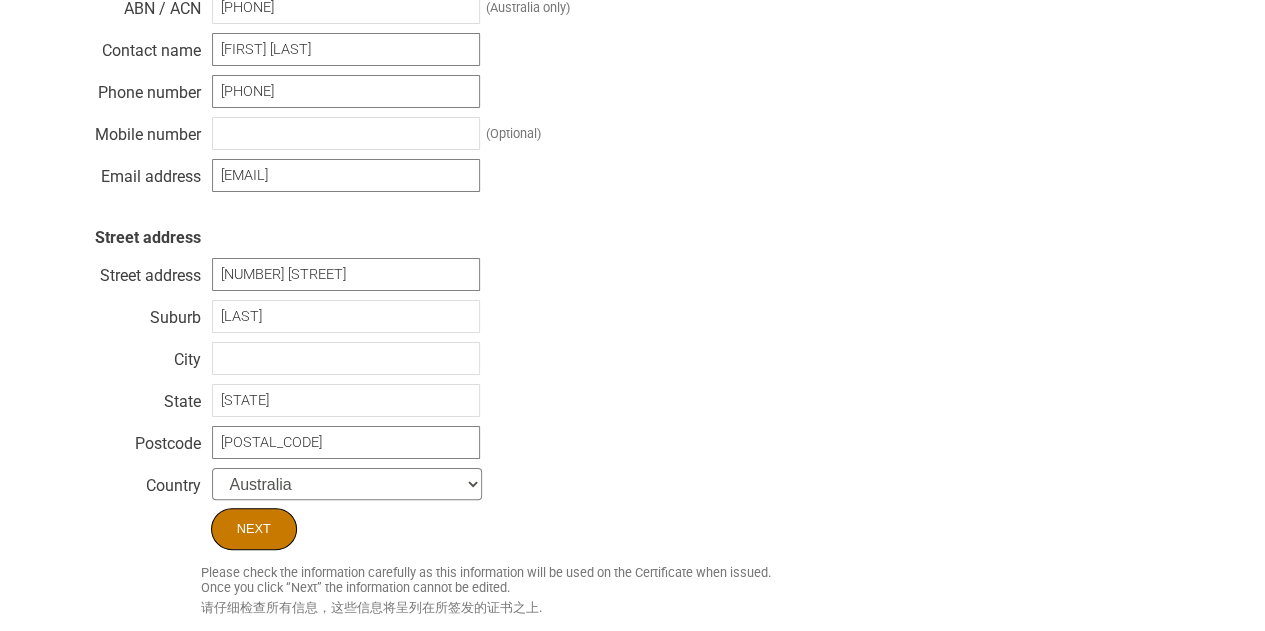 click on "Next" at bounding box center [254, 529] 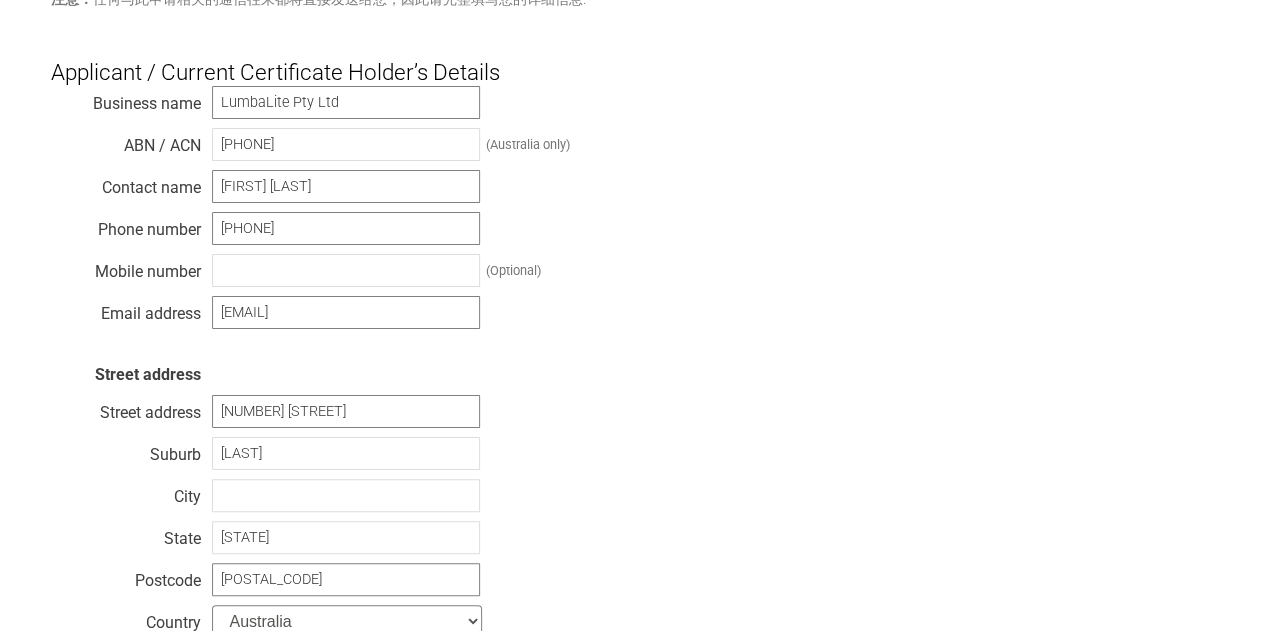 scroll, scrollTop: 379, scrollLeft: 0, axis: vertical 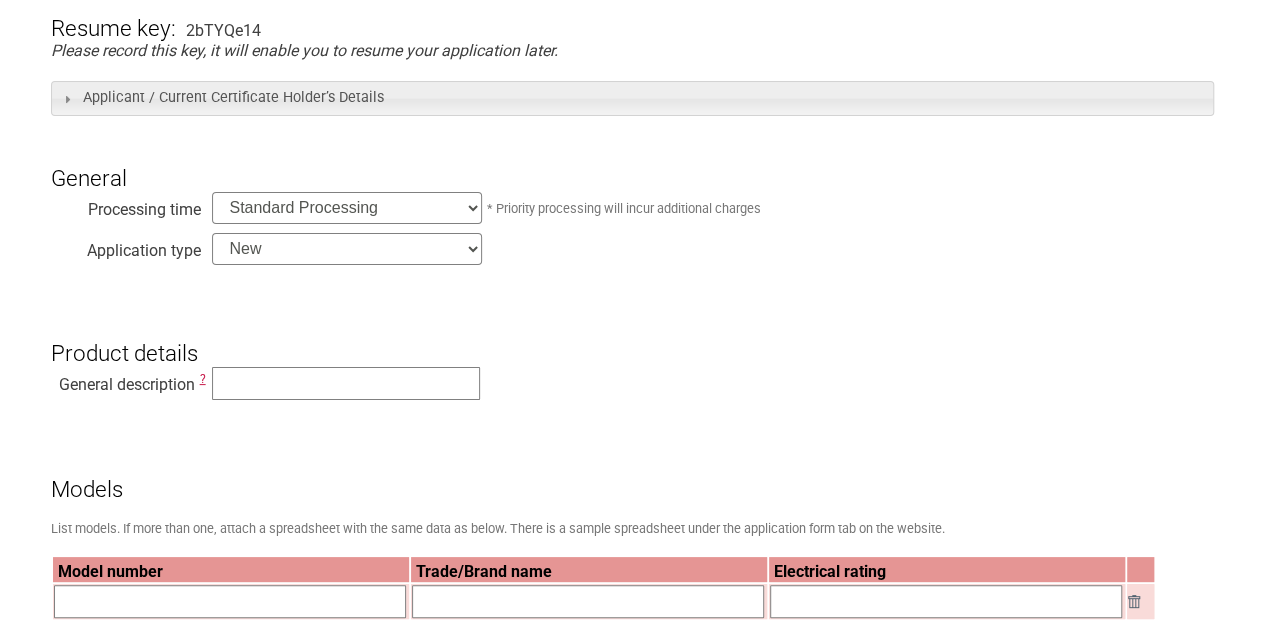click on "Standard Processing
Priority Processing (24 hours)" at bounding box center (347, 208) 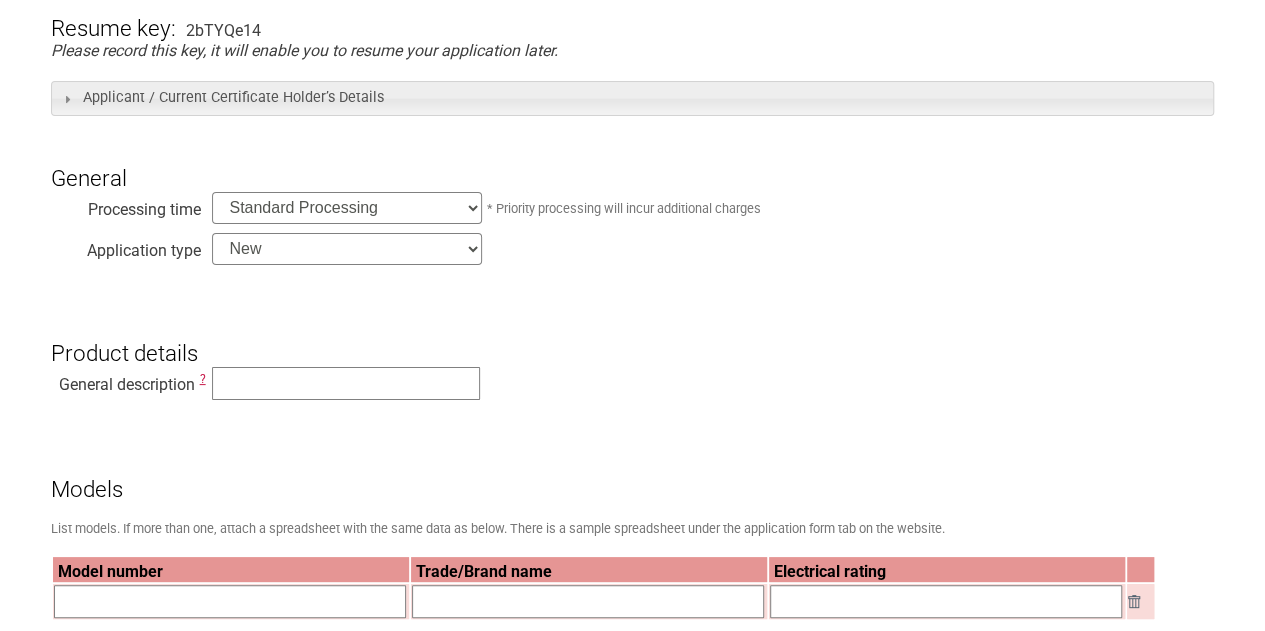 click on "New
Modification
Renewal
Co-licence" at bounding box center (347, 249) 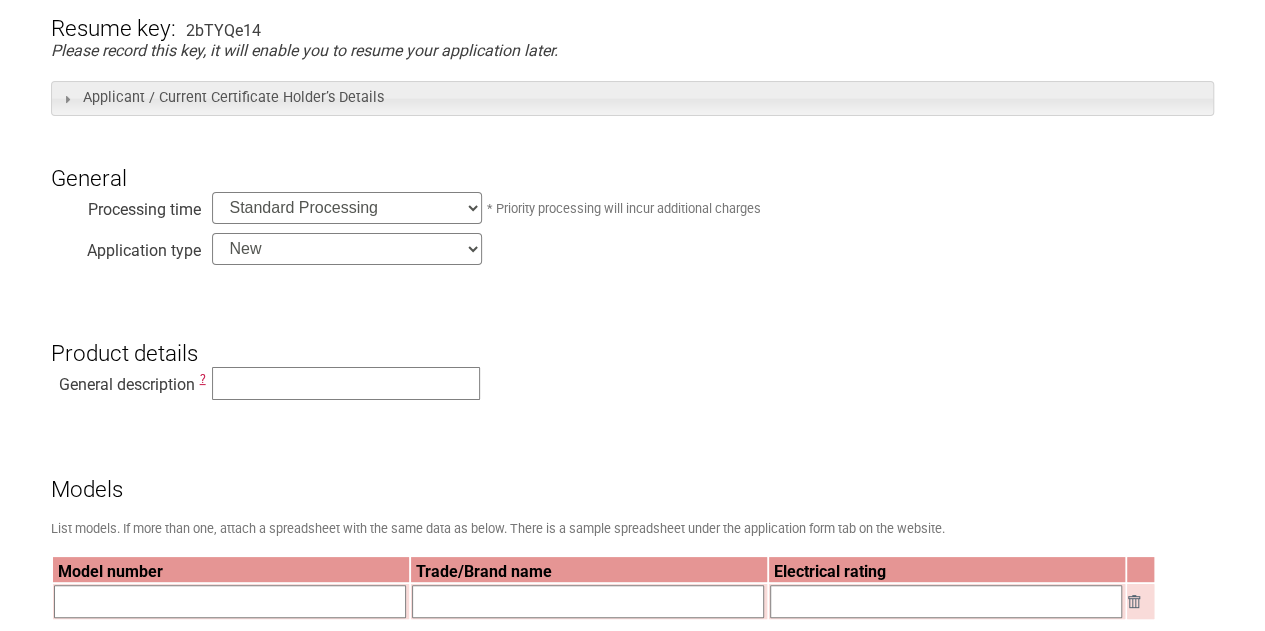 select on "Renewal" 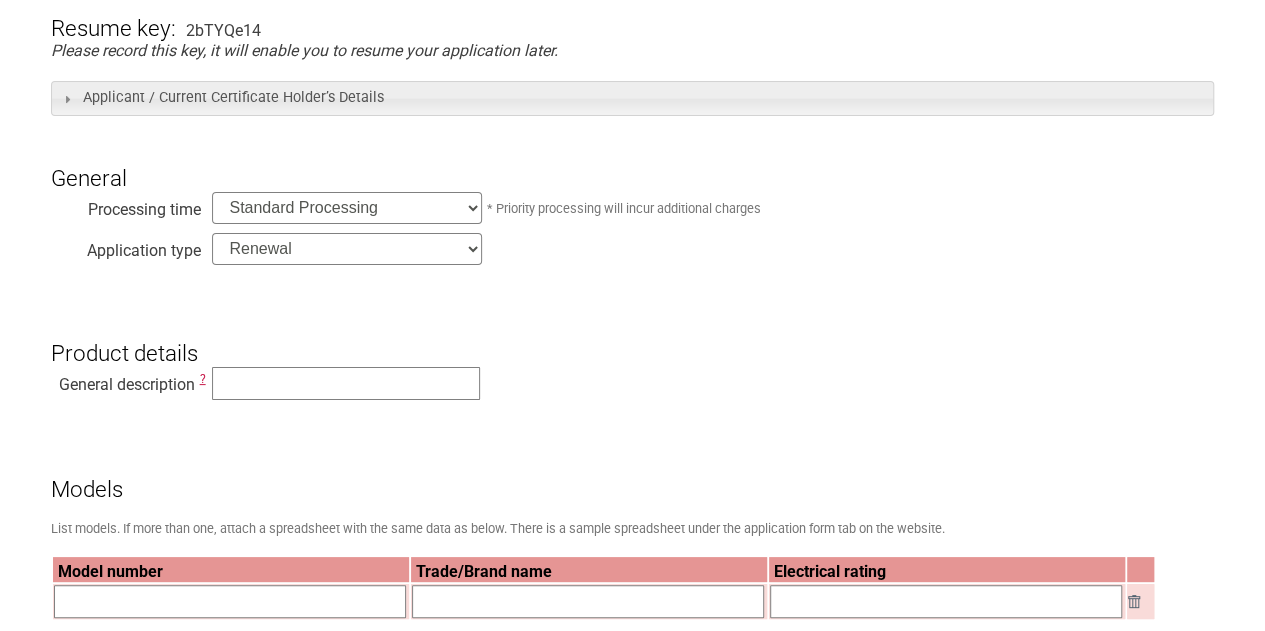 click on "New
Modification
Renewal
Co-licence" at bounding box center [347, 249] 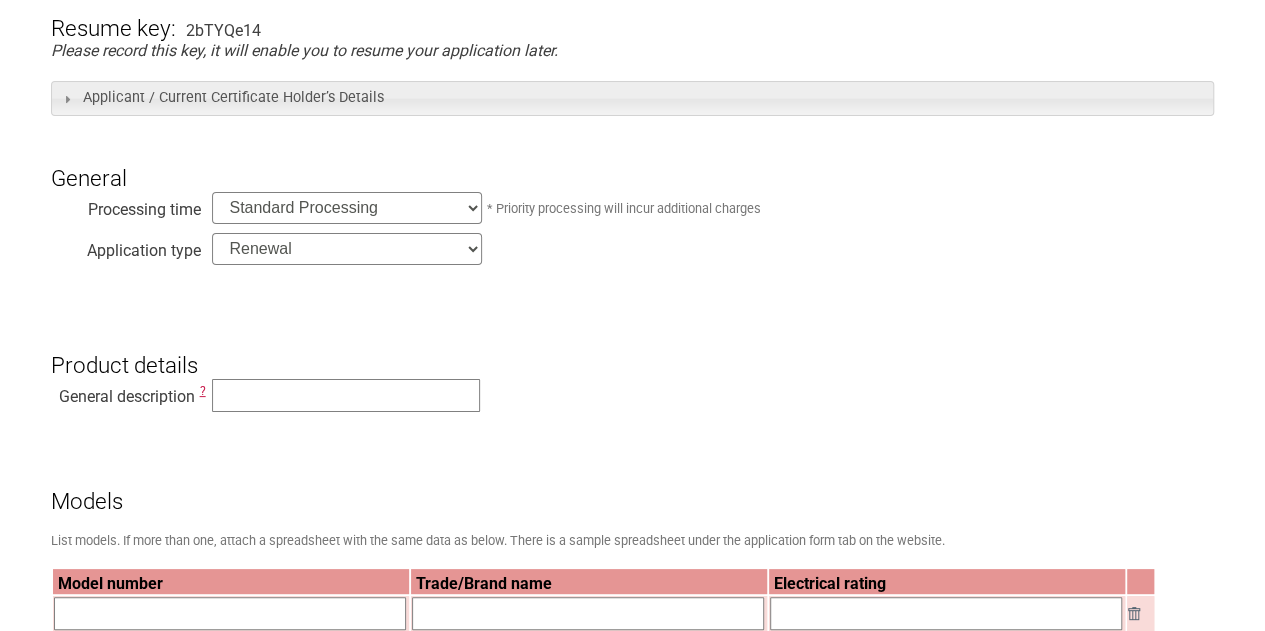 click on "Resume key: 2bTYQe14
Please record this key, it will enable you to resume your application later.
Applicant / Current Certificate Holder’s Details
Business name ? LumbaLite Pty Ltd
ABN / ACN ? 84107677930 (Australia only)
Contact name ? [NAME] [NAME]
Phone number [PHONE]
Mobile number (Optional)
Email address [EMAIL]
Street address
Street address 204 Railway Terrace
Suburb [CITY]
City
State [STATE]
Postcode 2160
Country
---------
Afghanistan
Albania
Algeria
American Samoa
Andorra
Angola
Anguilla
Antarctica
Antigua and Barbuda
Argentina
Armenia
Aruba
Australia
Austria
Azerbaijan
Bahamas
Bahrain
Bangladesh
Barbados
Belarus
Belgium
Belize
Benin
Bermuda
Bhutan
Bolivia
Bosnia and Herzegovina
Botswana
Bouvet Island
Brazil
British Indian Ocean Territory" at bounding box center (633, 1423) 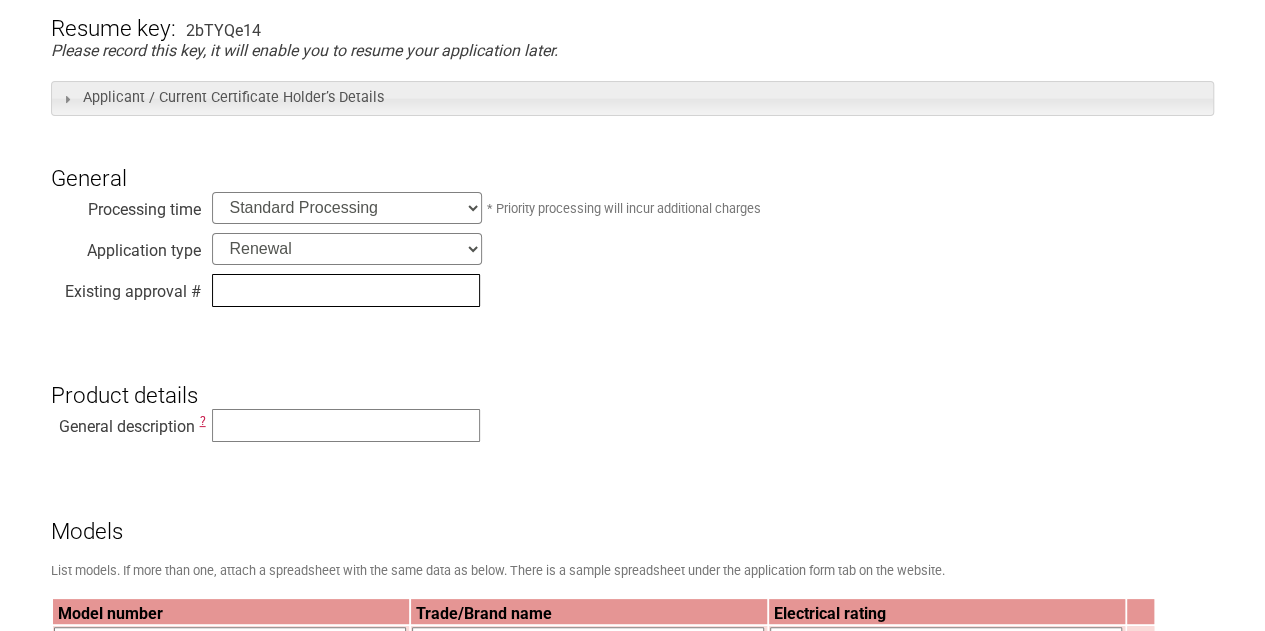 click at bounding box center (346, 290) 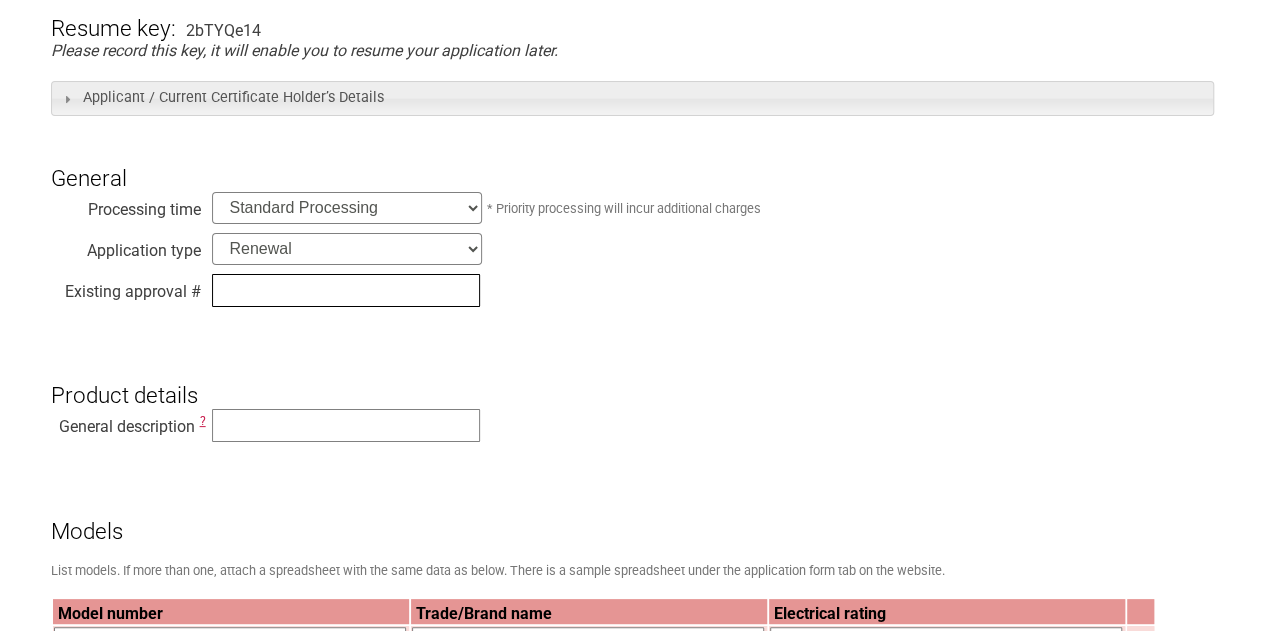 paste on "SAA-210148-EA" 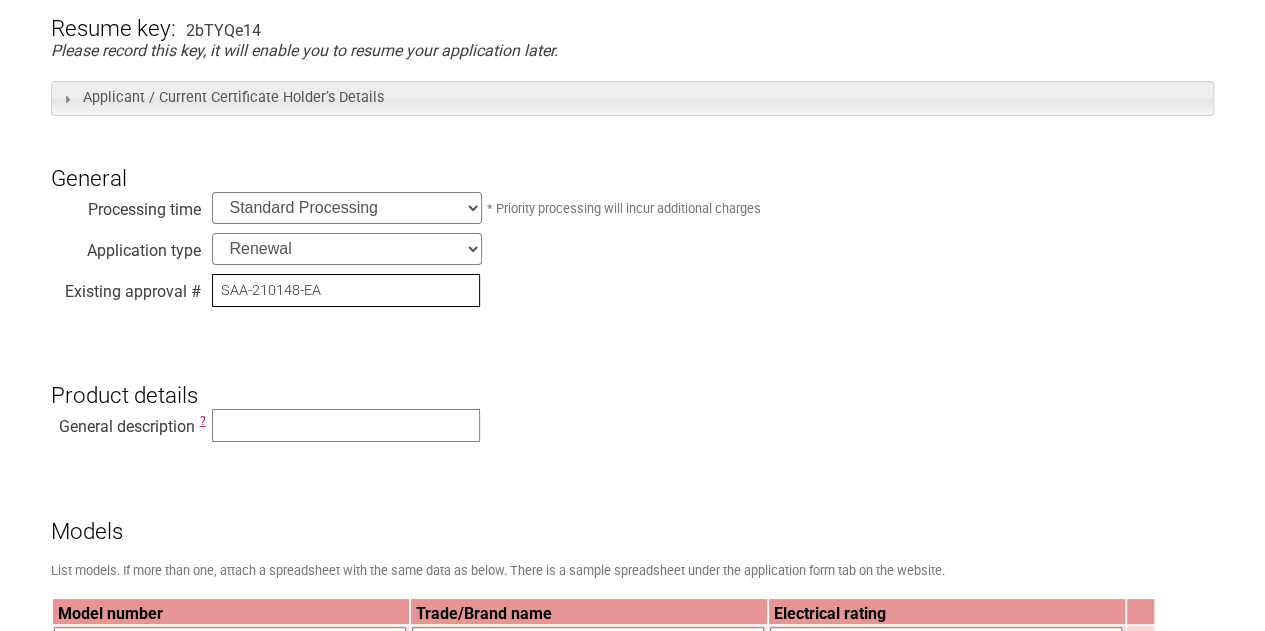 type on "SAA-210148-EA" 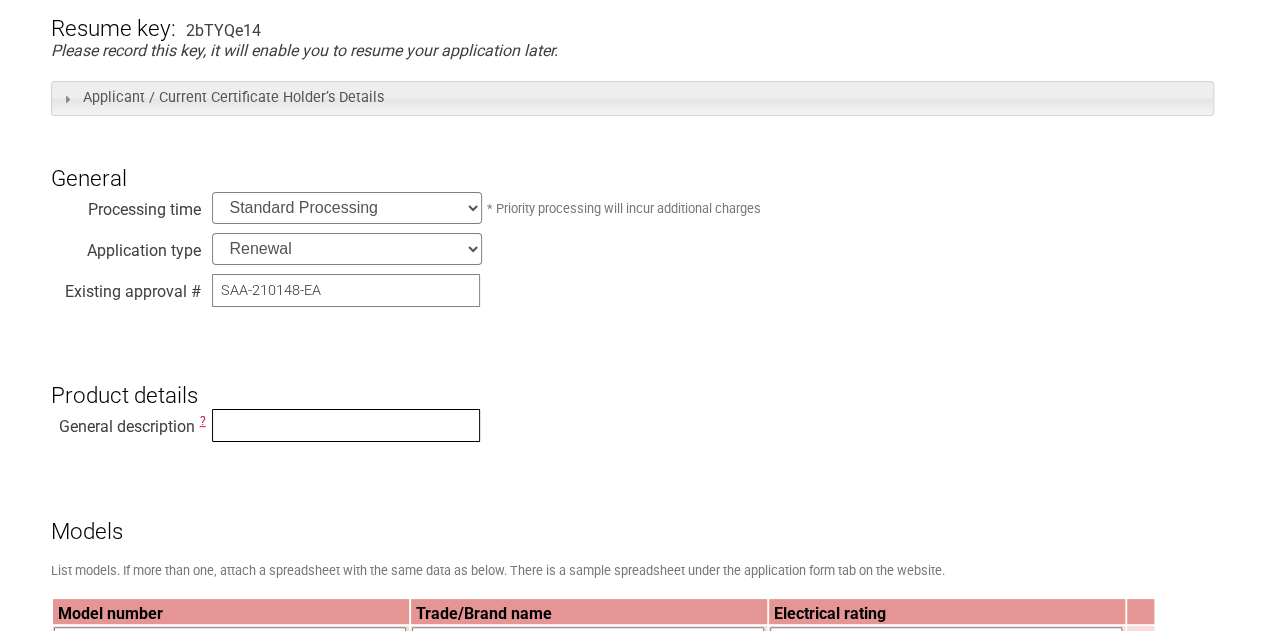 click at bounding box center (346, 425) 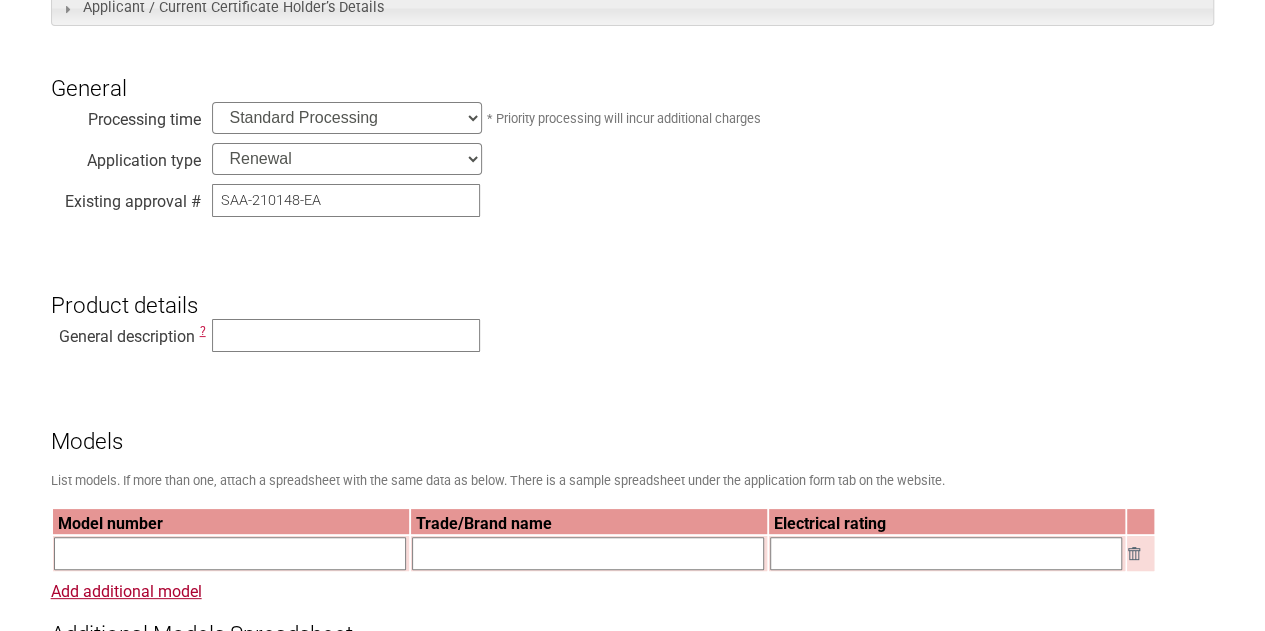scroll, scrollTop: 462, scrollLeft: 0, axis: vertical 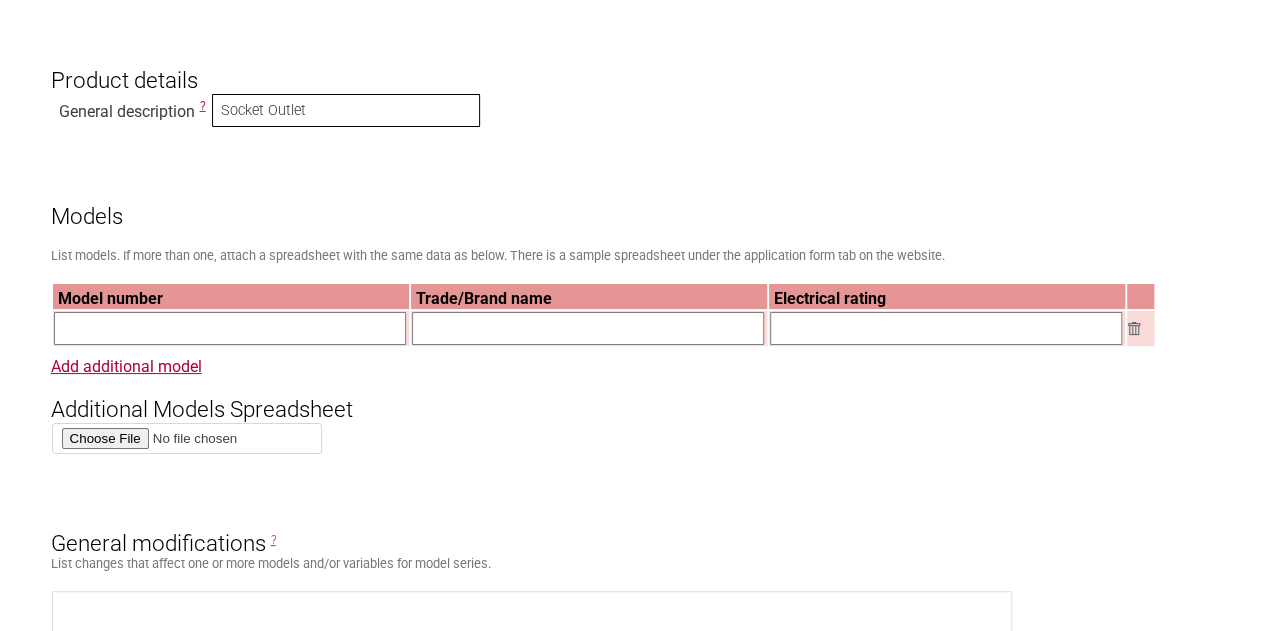 type on "Socket Outlet" 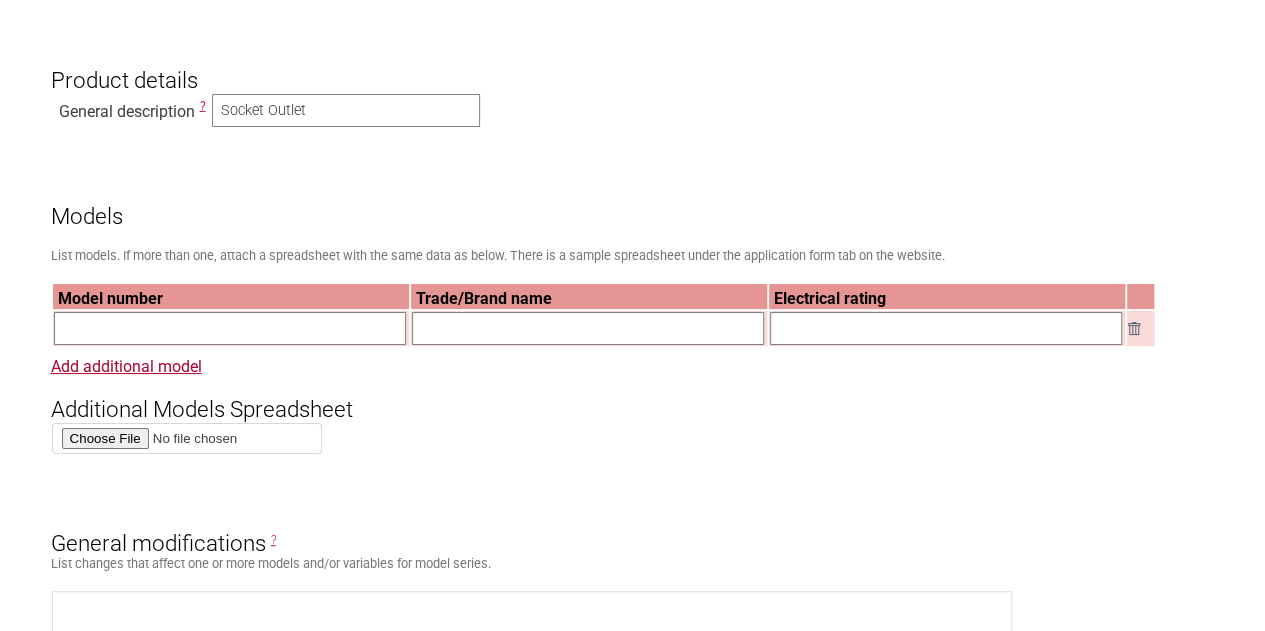 click at bounding box center (230, 328) 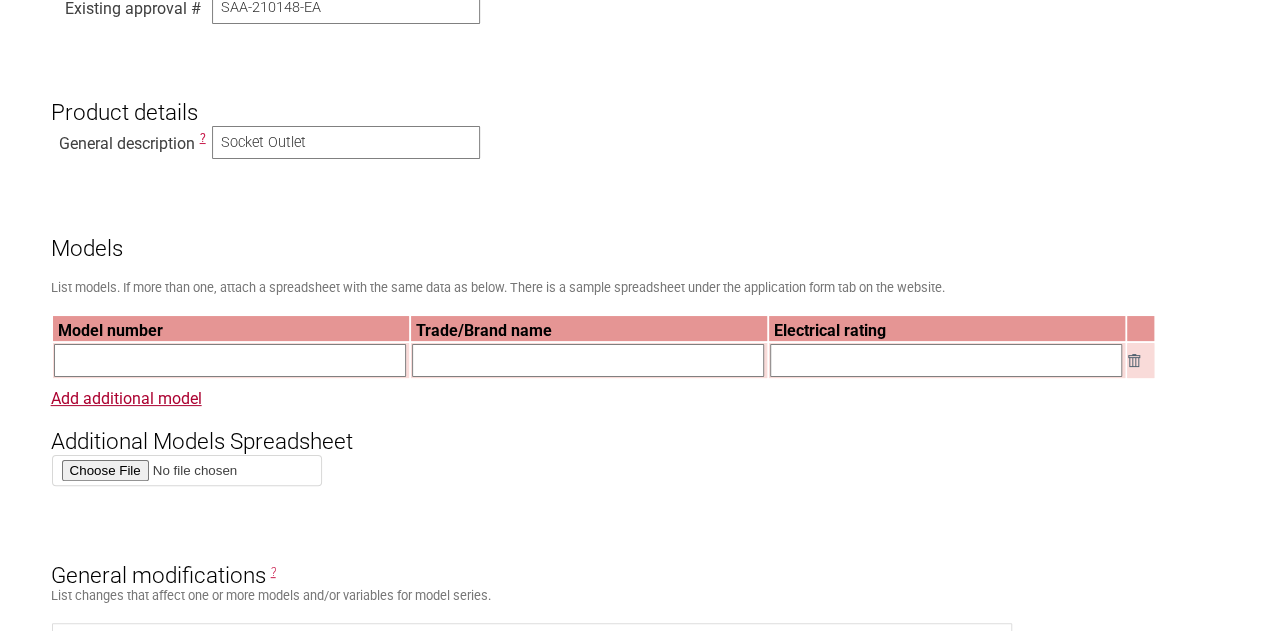 scroll, scrollTop: 644, scrollLeft: 0, axis: vertical 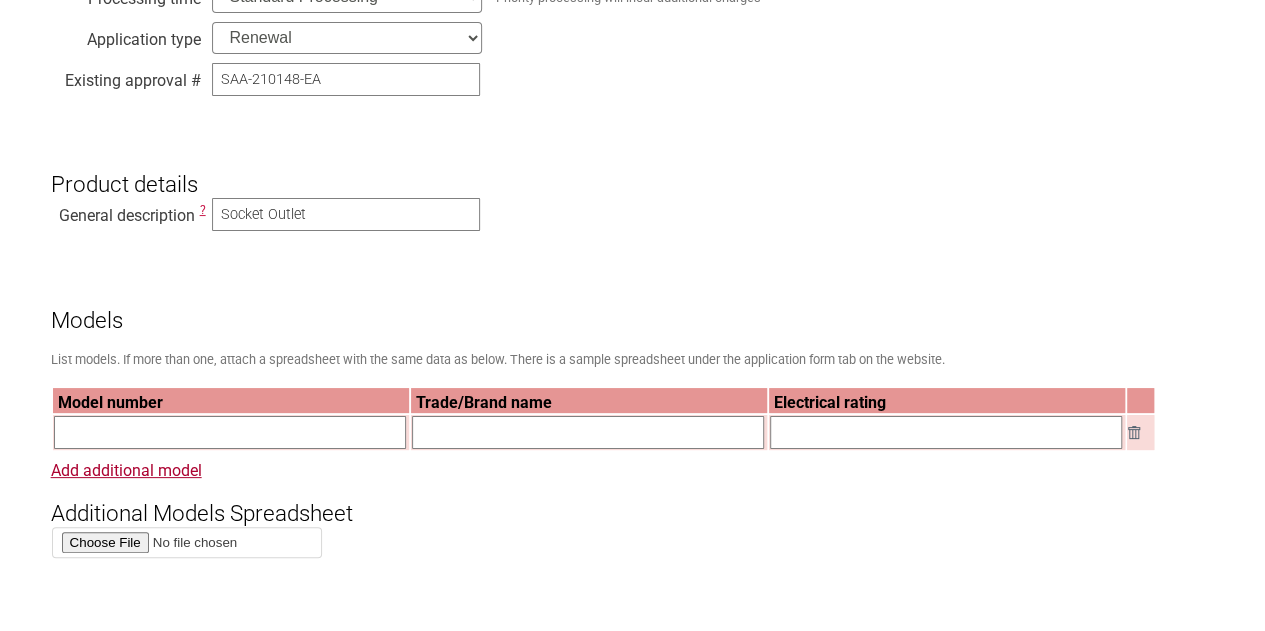 click at bounding box center (588, 432) 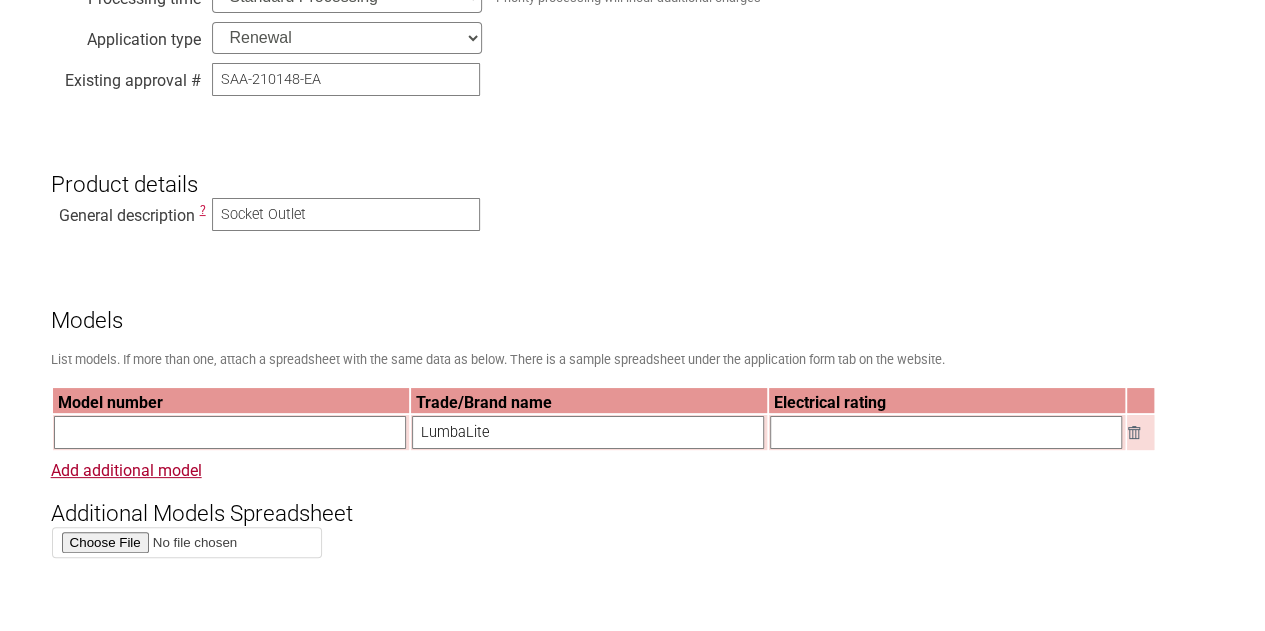 type on "LumbaLite" 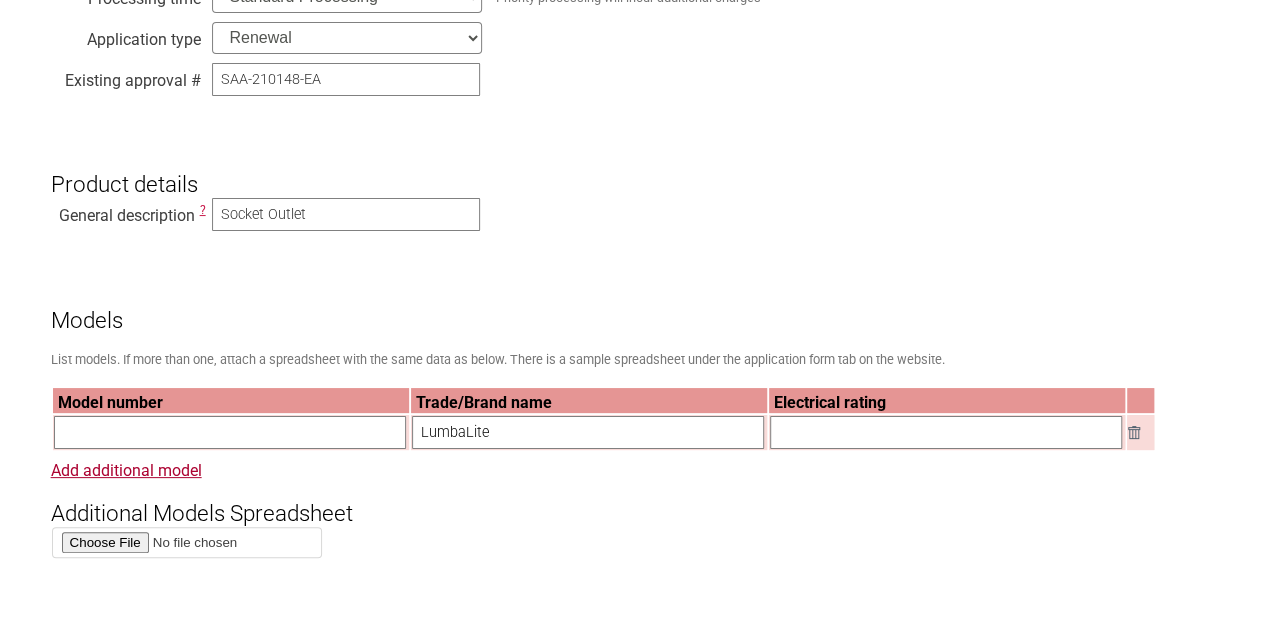 click at bounding box center (230, 432) 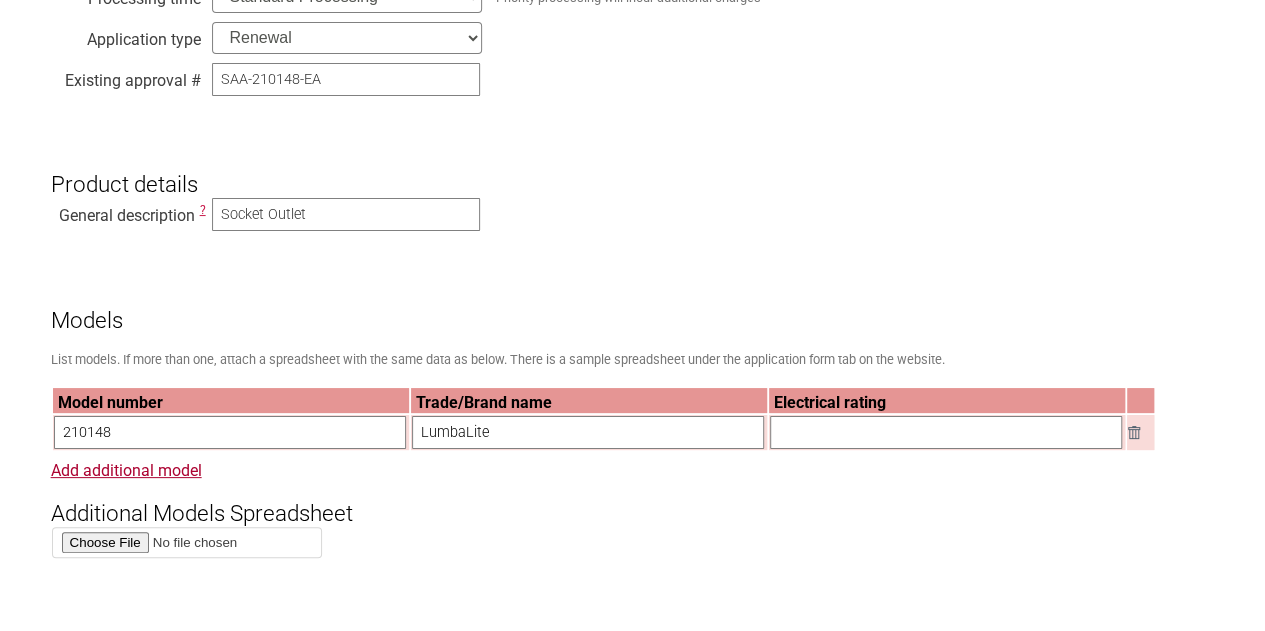 drag, startPoint x: 150, startPoint y: 439, endPoint x: 0, endPoint y: 446, distance: 150.16324 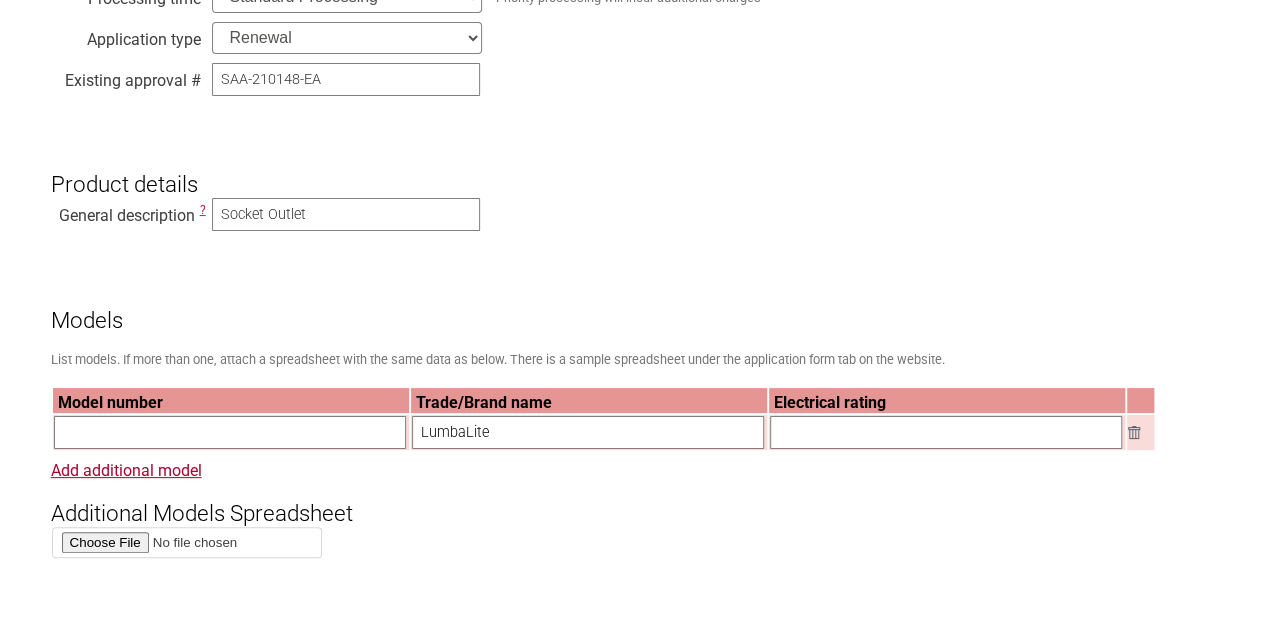 paste on "LBL008/H" 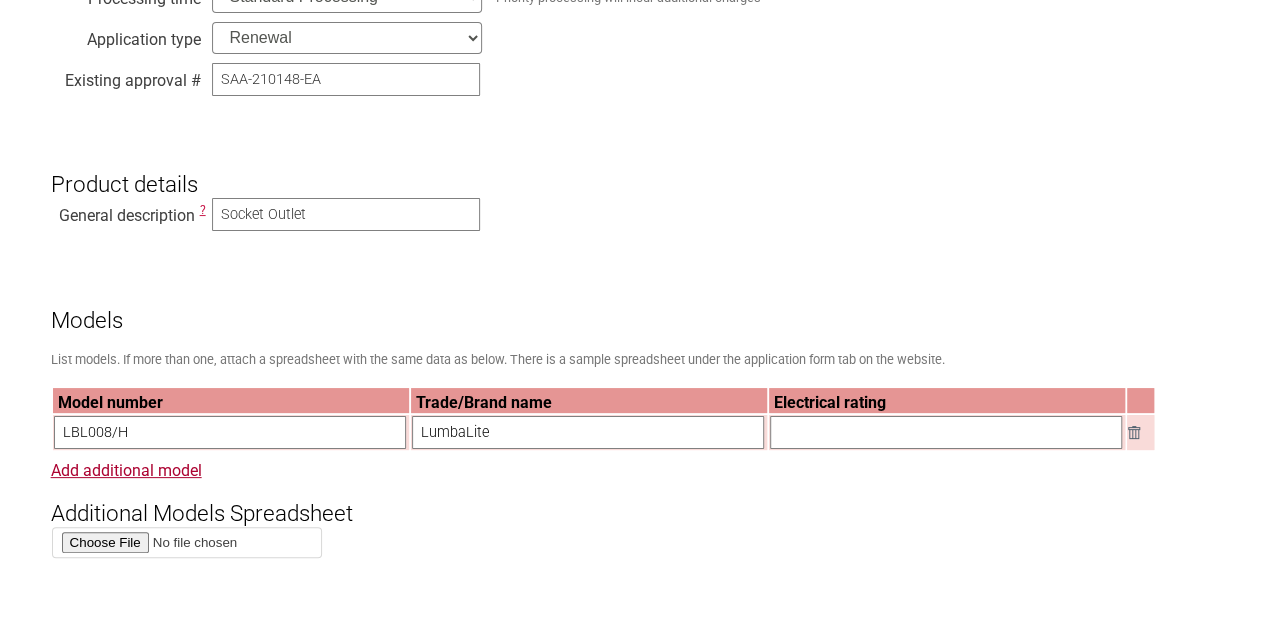 type on "LBL008/H" 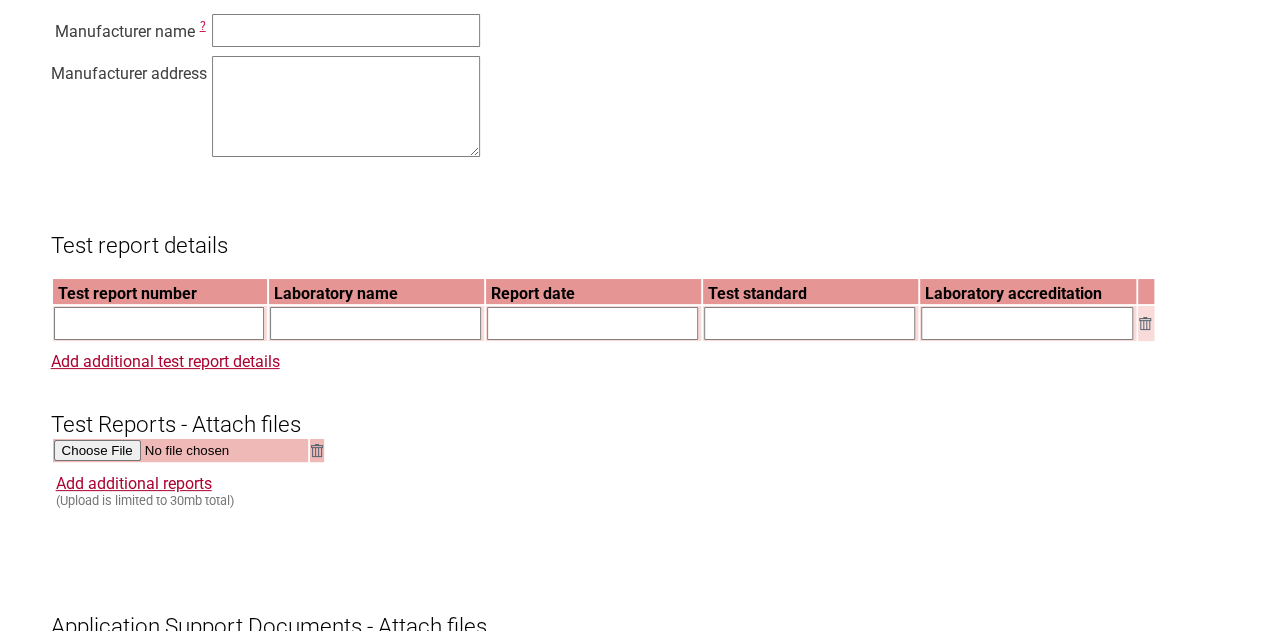 scroll, scrollTop: 1540, scrollLeft: 0, axis: vertical 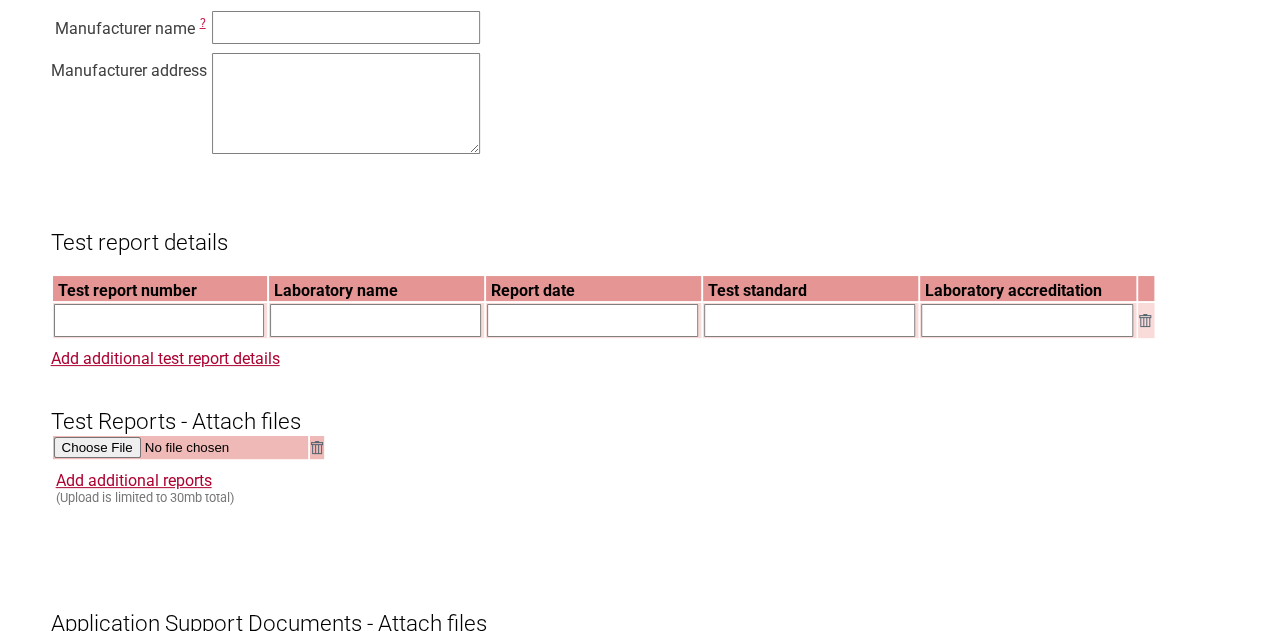 click at bounding box center [159, 320] 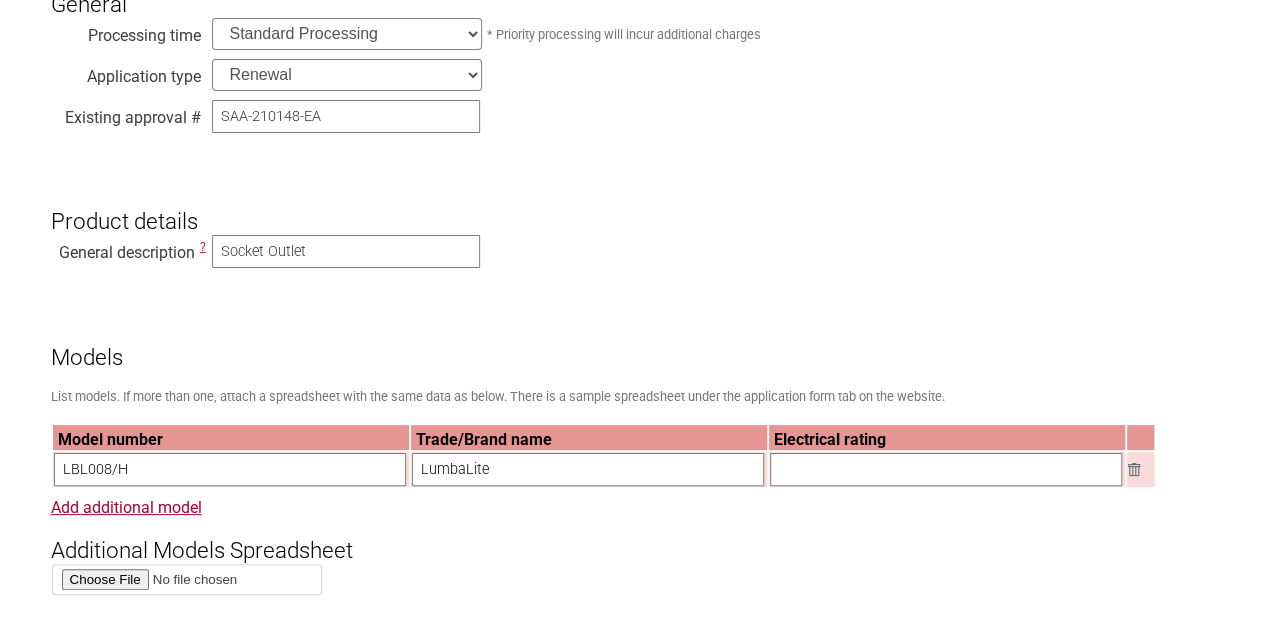 scroll, scrollTop: 543, scrollLeft: 0, axis: vertical 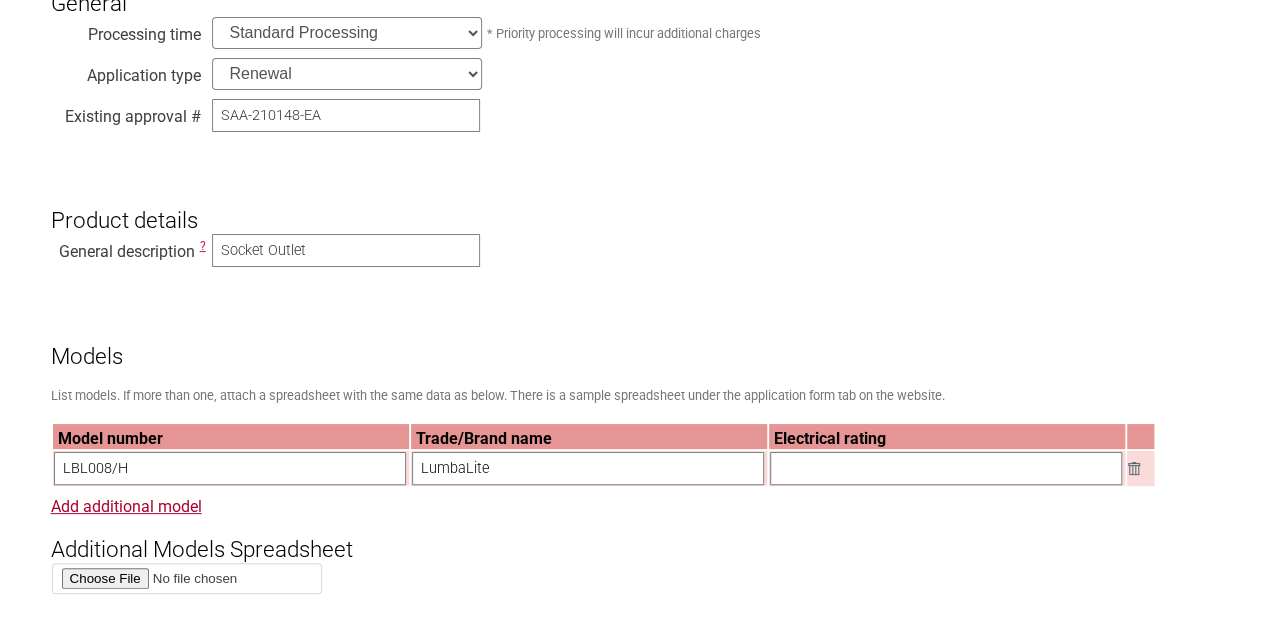 click on "Model number
Trade/Brand name
Electrical rating
LBL008/H
LumbaLite" at bounding box center (604, 455) 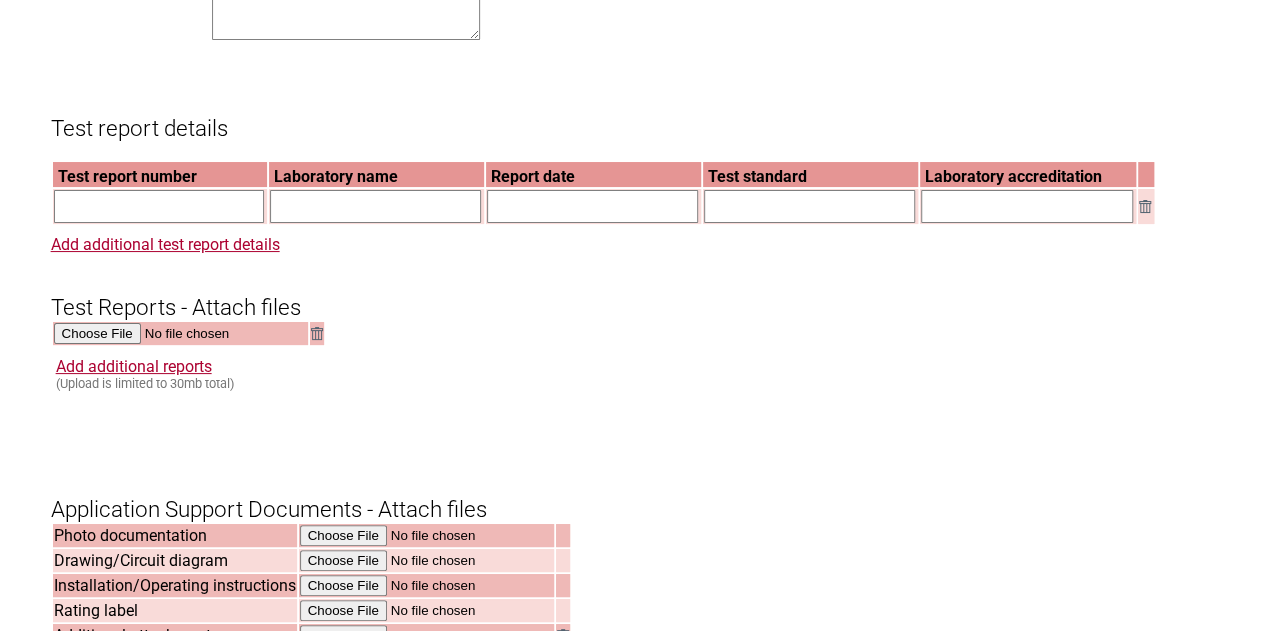scroll, scrollTop: 1657, scrollLeft: 0, axis: vertical 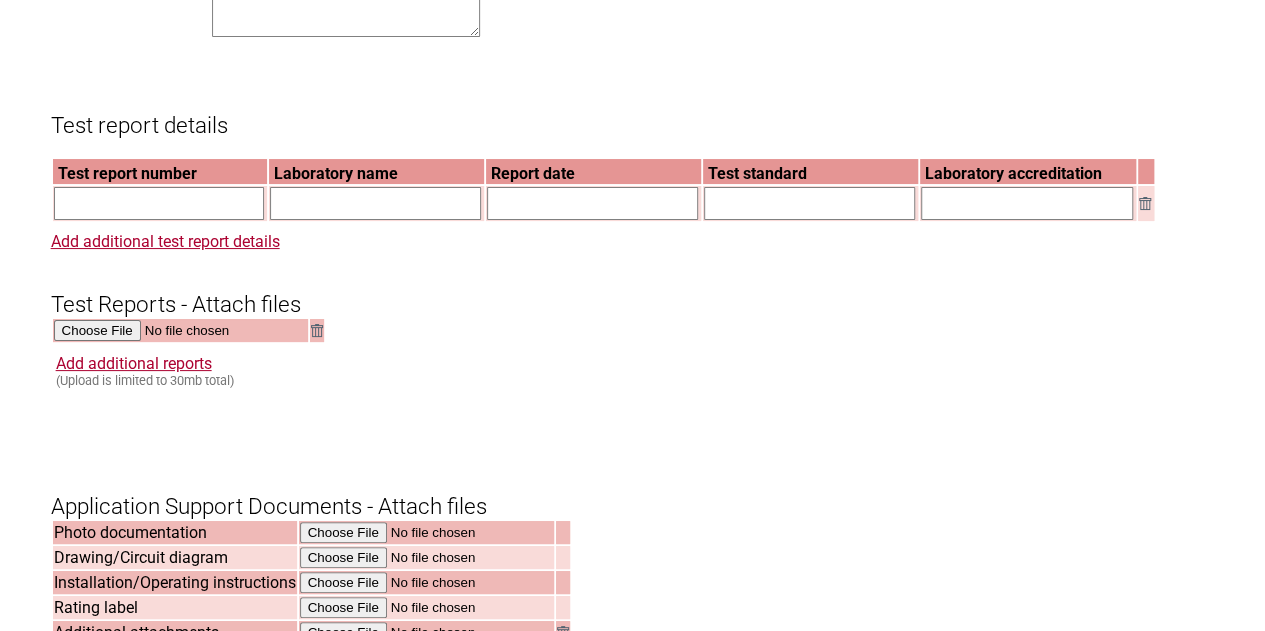 click at bounding box center [159, 203] 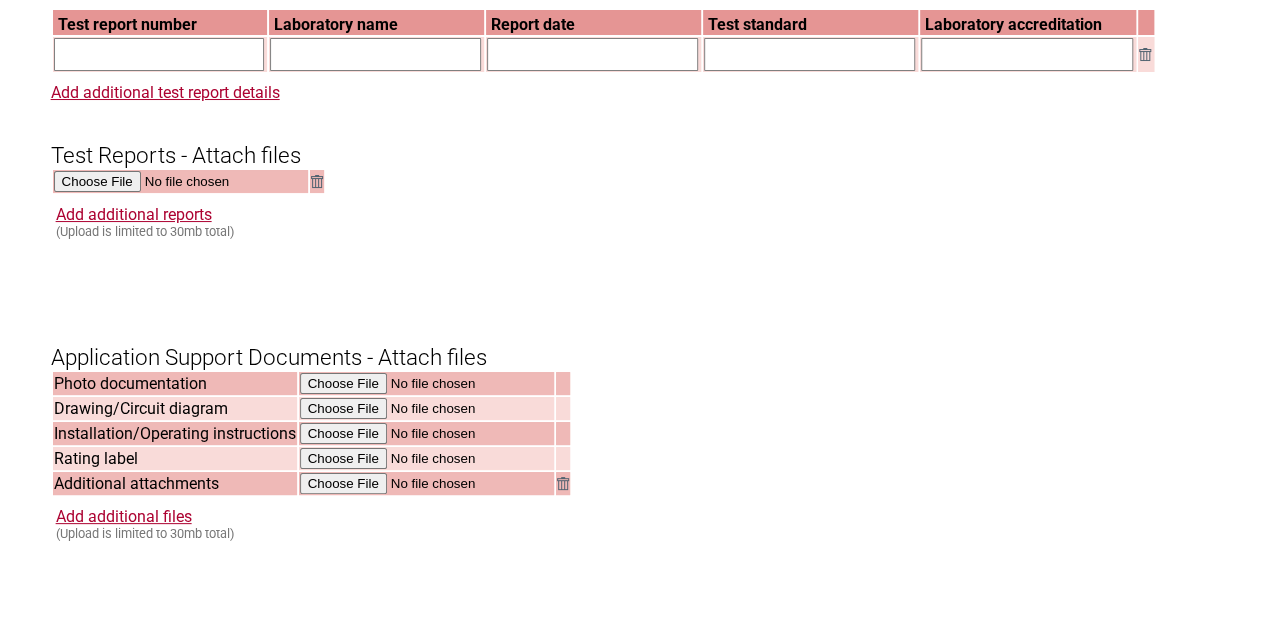 scroll, scrollTop: 1807, scrollLeft: 0, axis: vertical 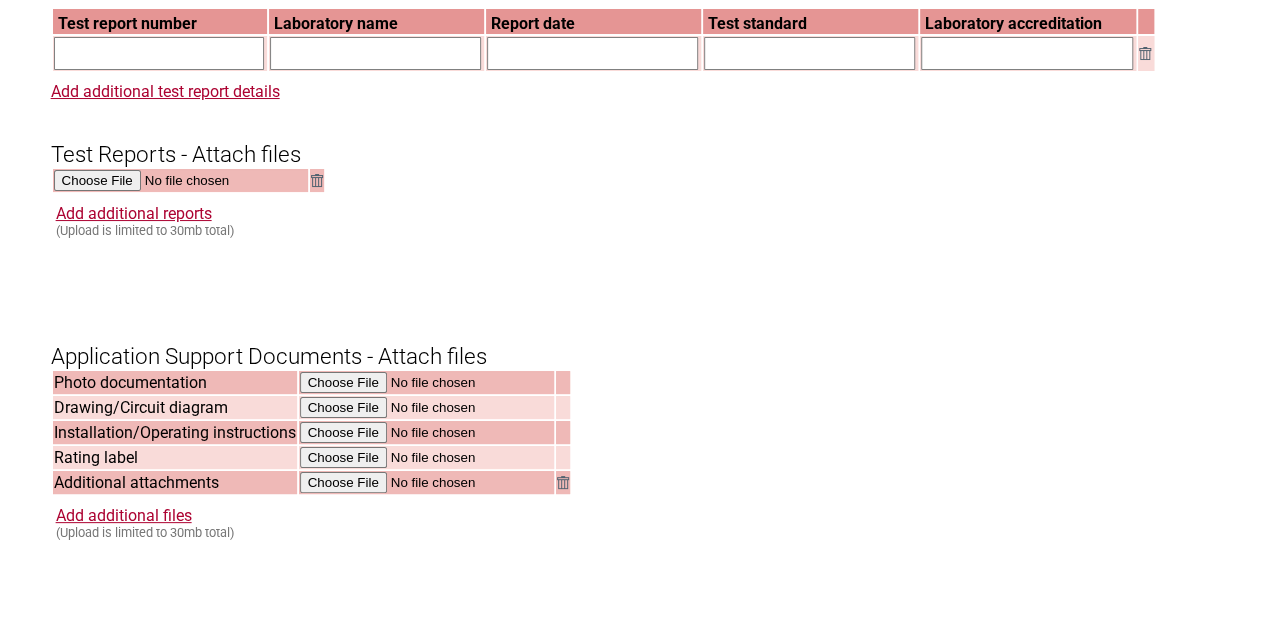 click on "Application Support Documents - Attach files" at bounding box center (633, 340) 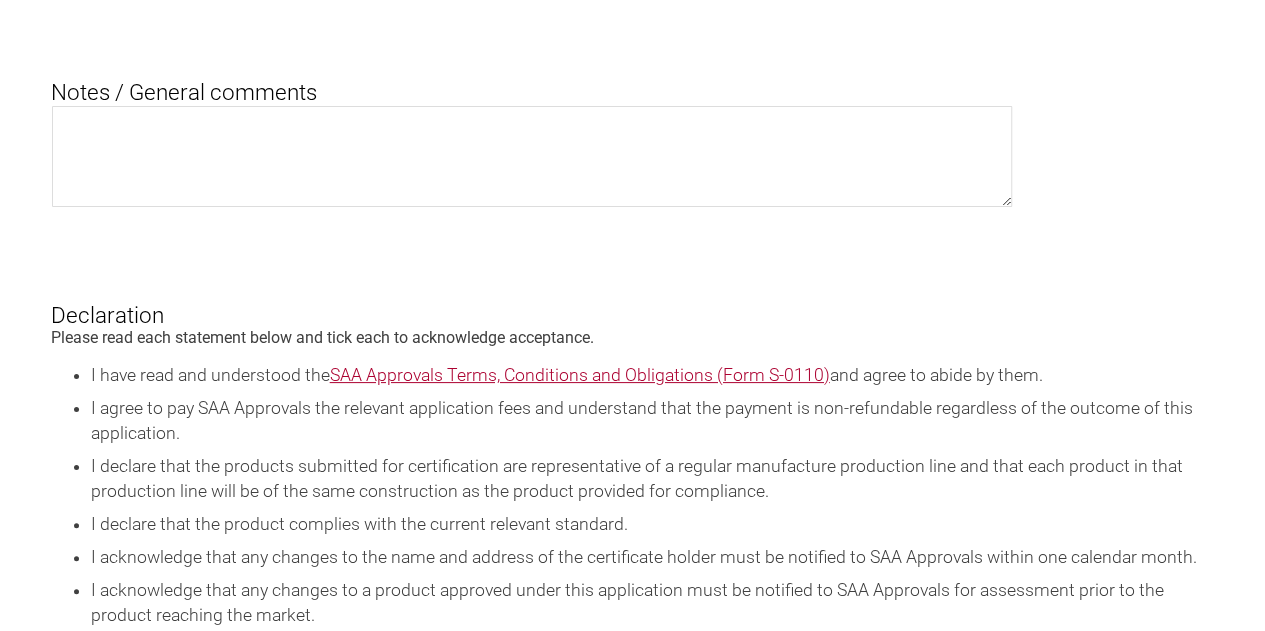 scroll, scrollTop: 2783, scrollLeft: 0, axis: vertical 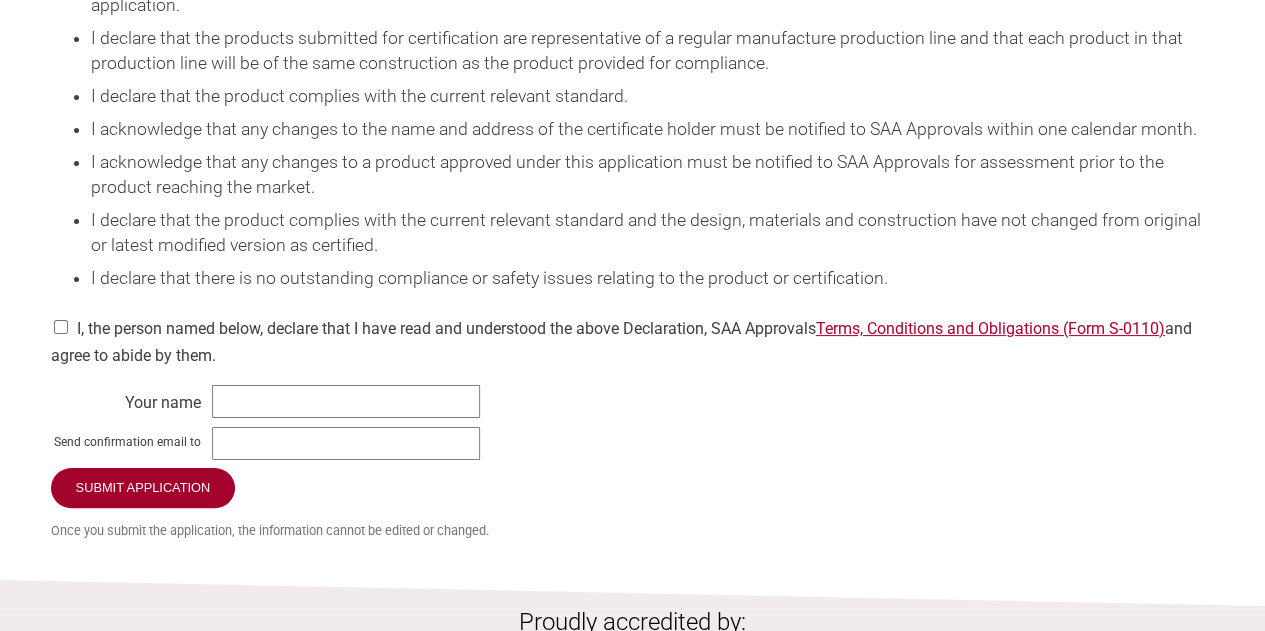 click at bounding box center [61, 327] 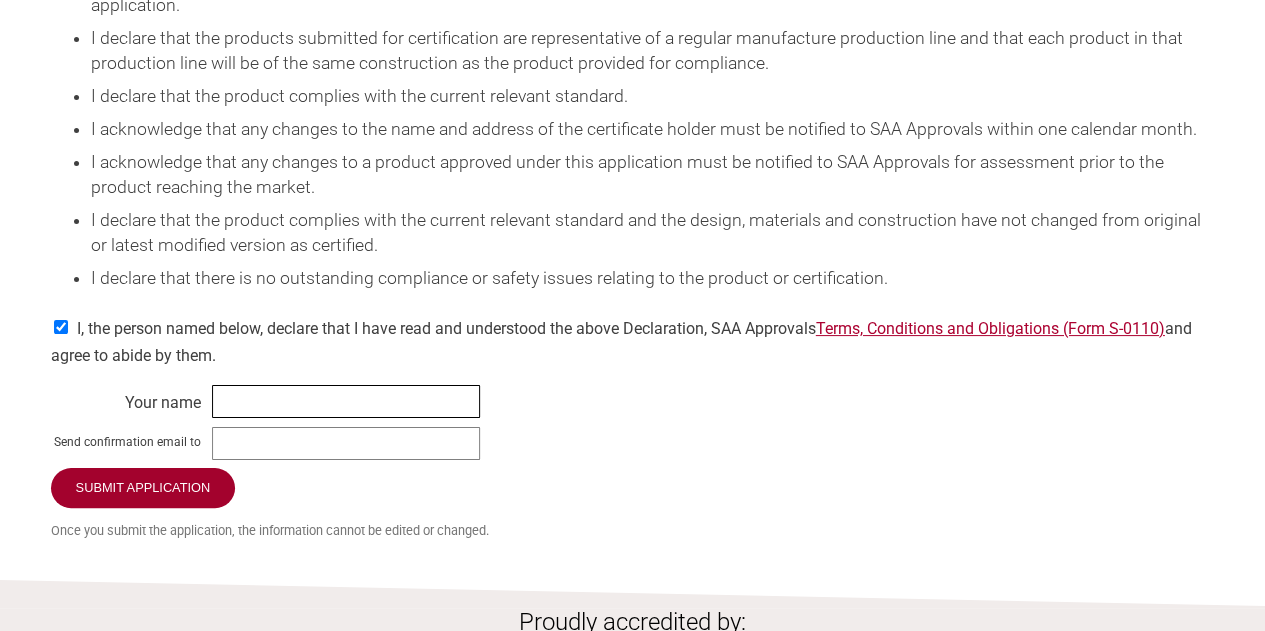 click at bounding box center (346, 401) 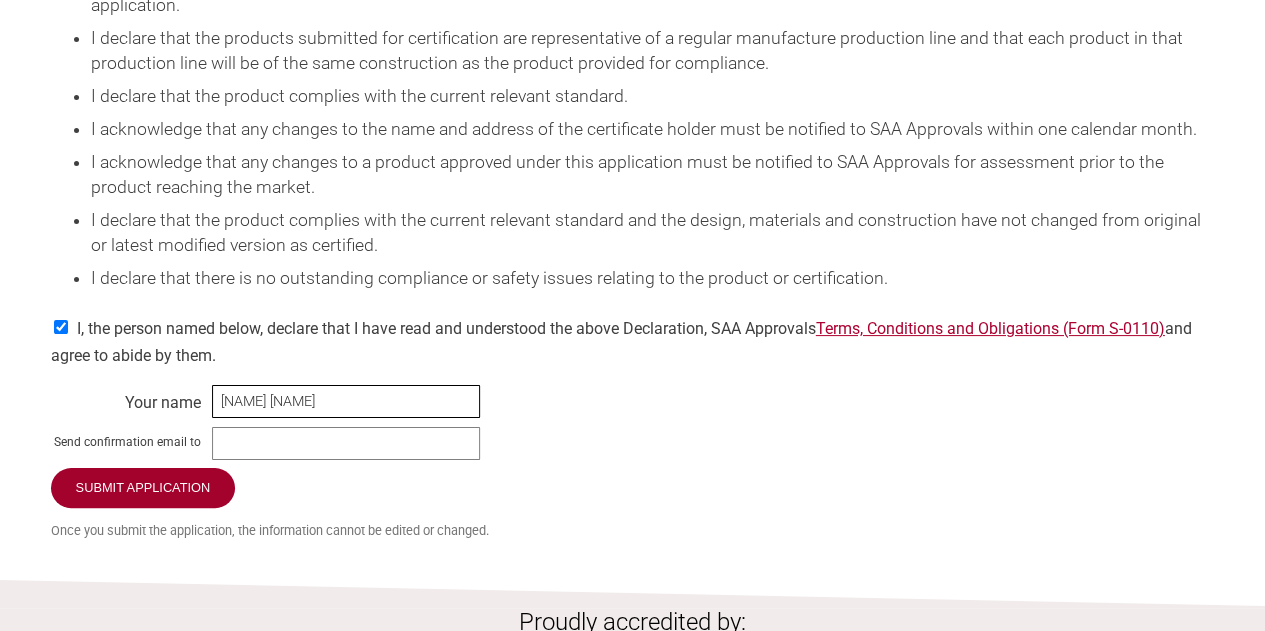 type on "[NAME] [NAME]" 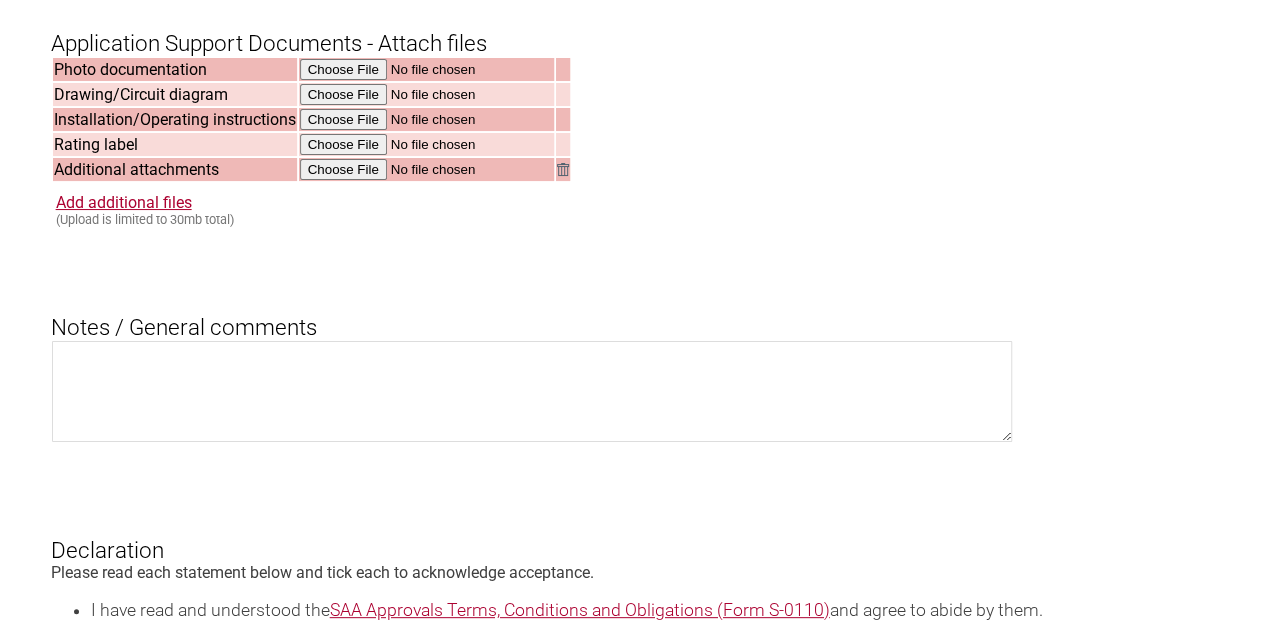 type on "[EMAIL]" 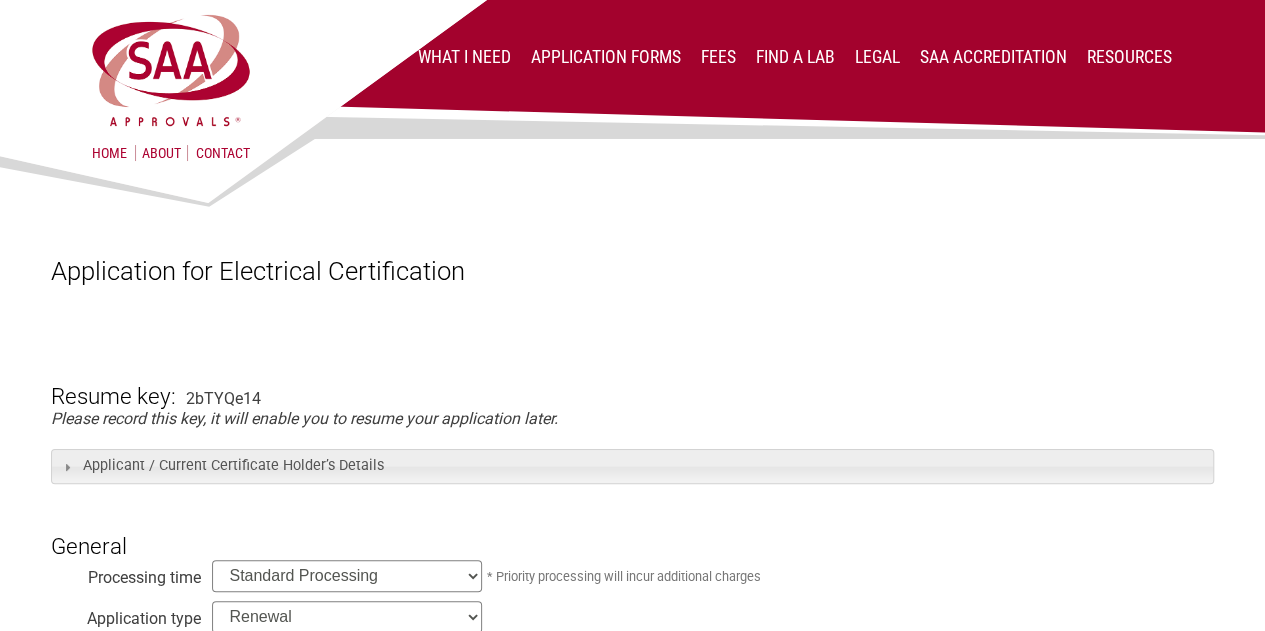 scroll, scrollTop: 117, scrollLeft: 0, axis: vertical 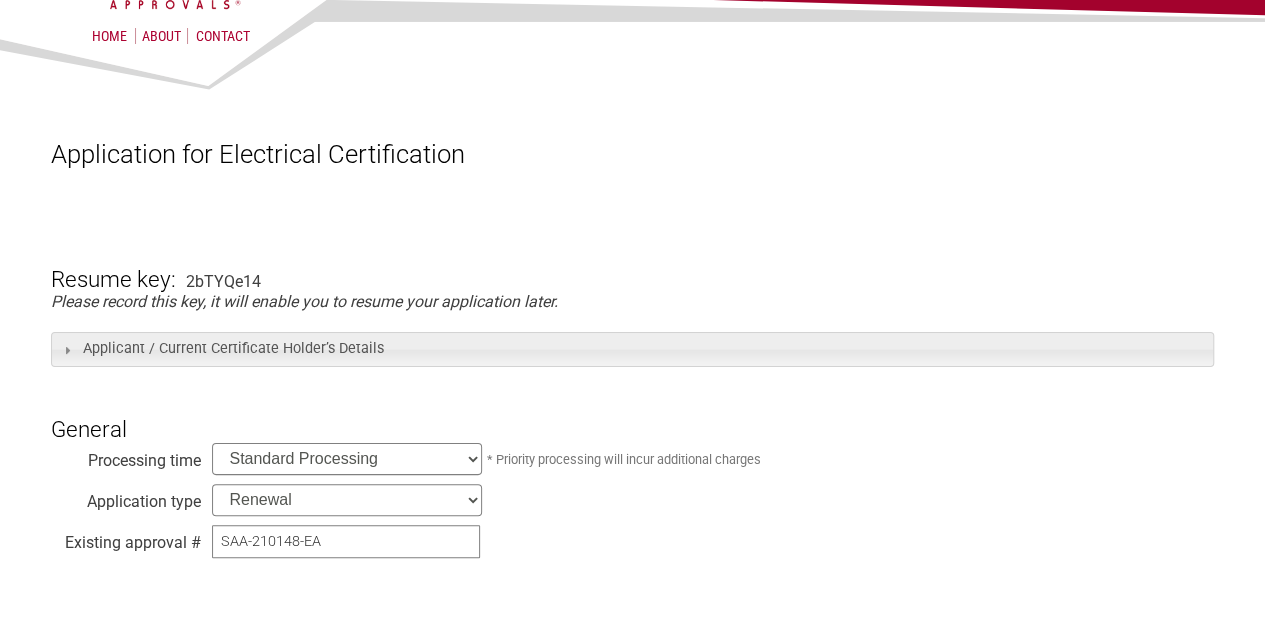 click on "2bTYQe14" at bounding box center (223, 281) 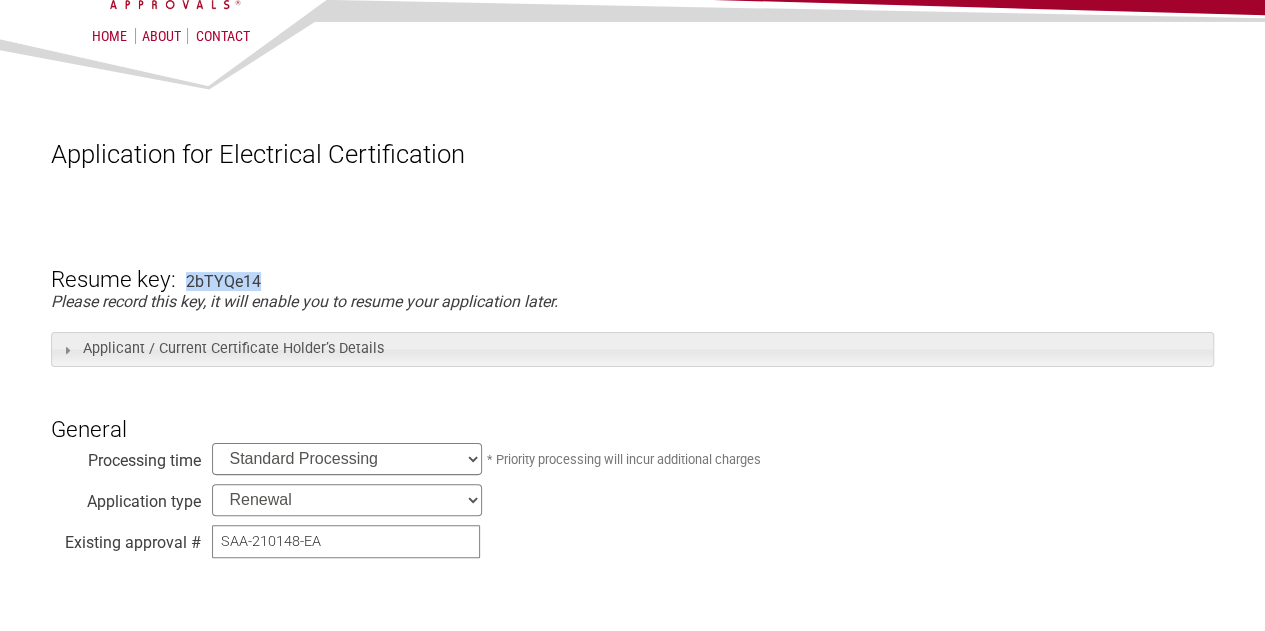 click on "2bTYQe14" at bounding box center (223, 281) 